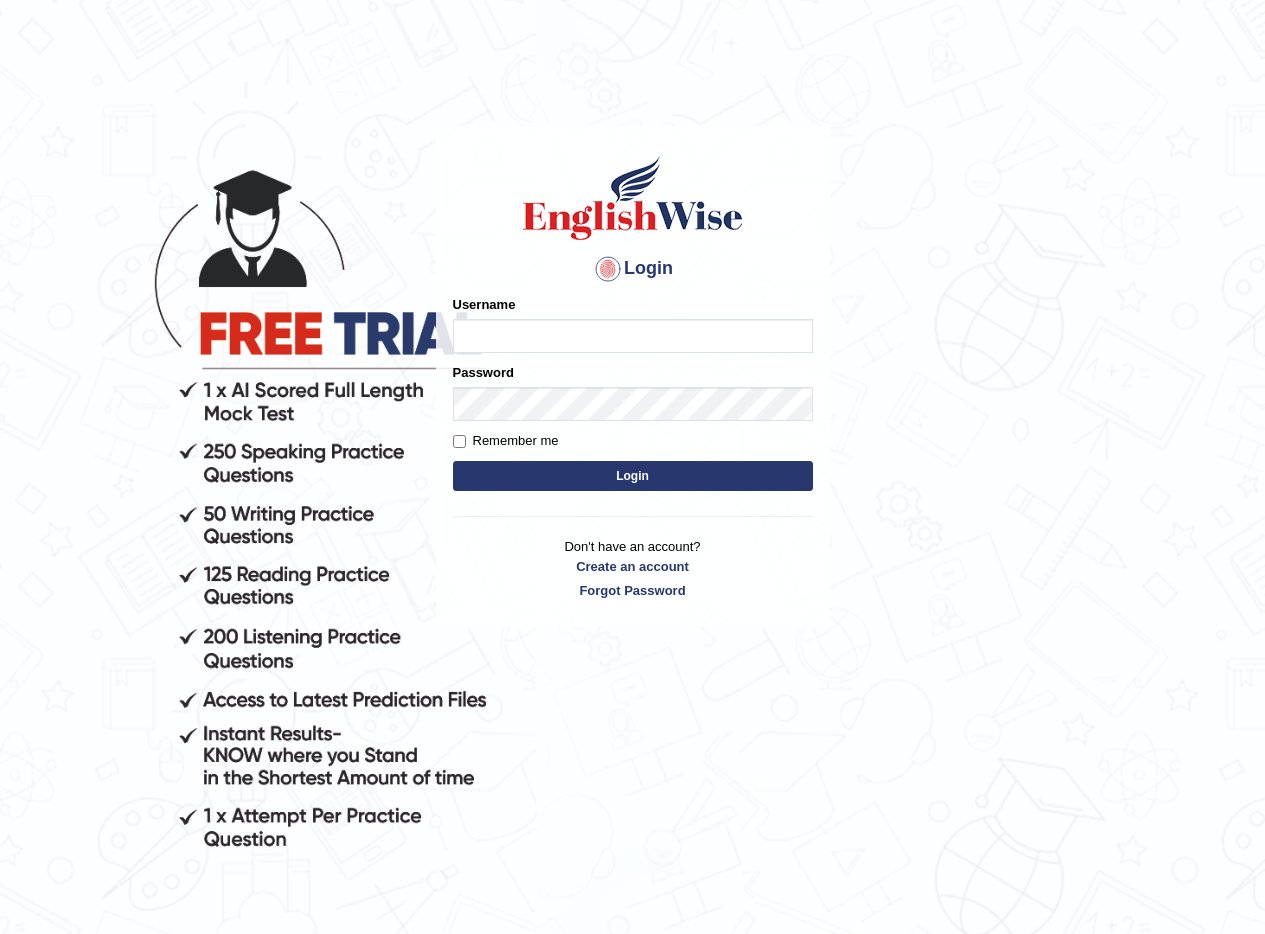 scroll, scrollTop: 0, scrollLeft: 0, axis: both 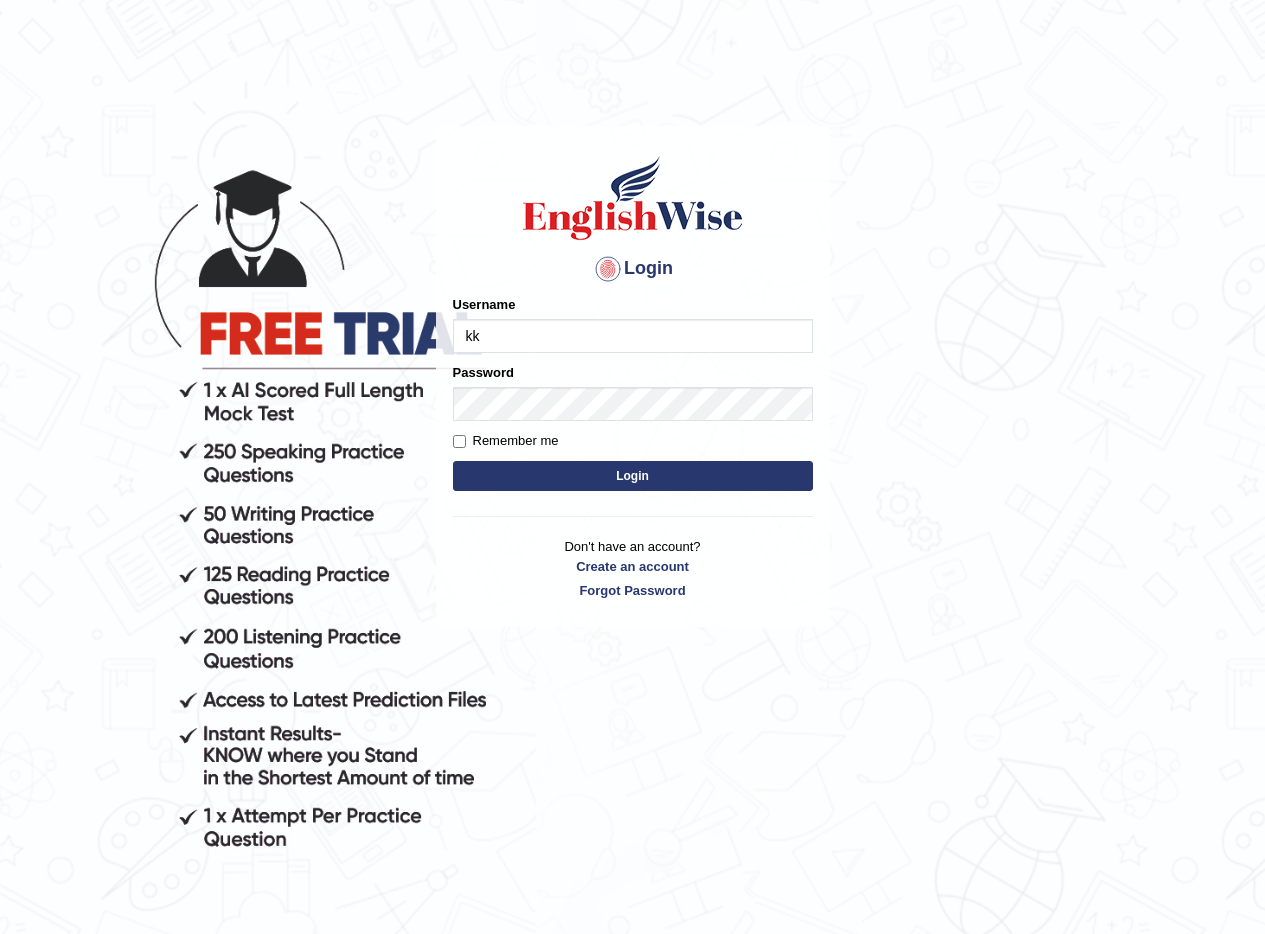 type on "k" 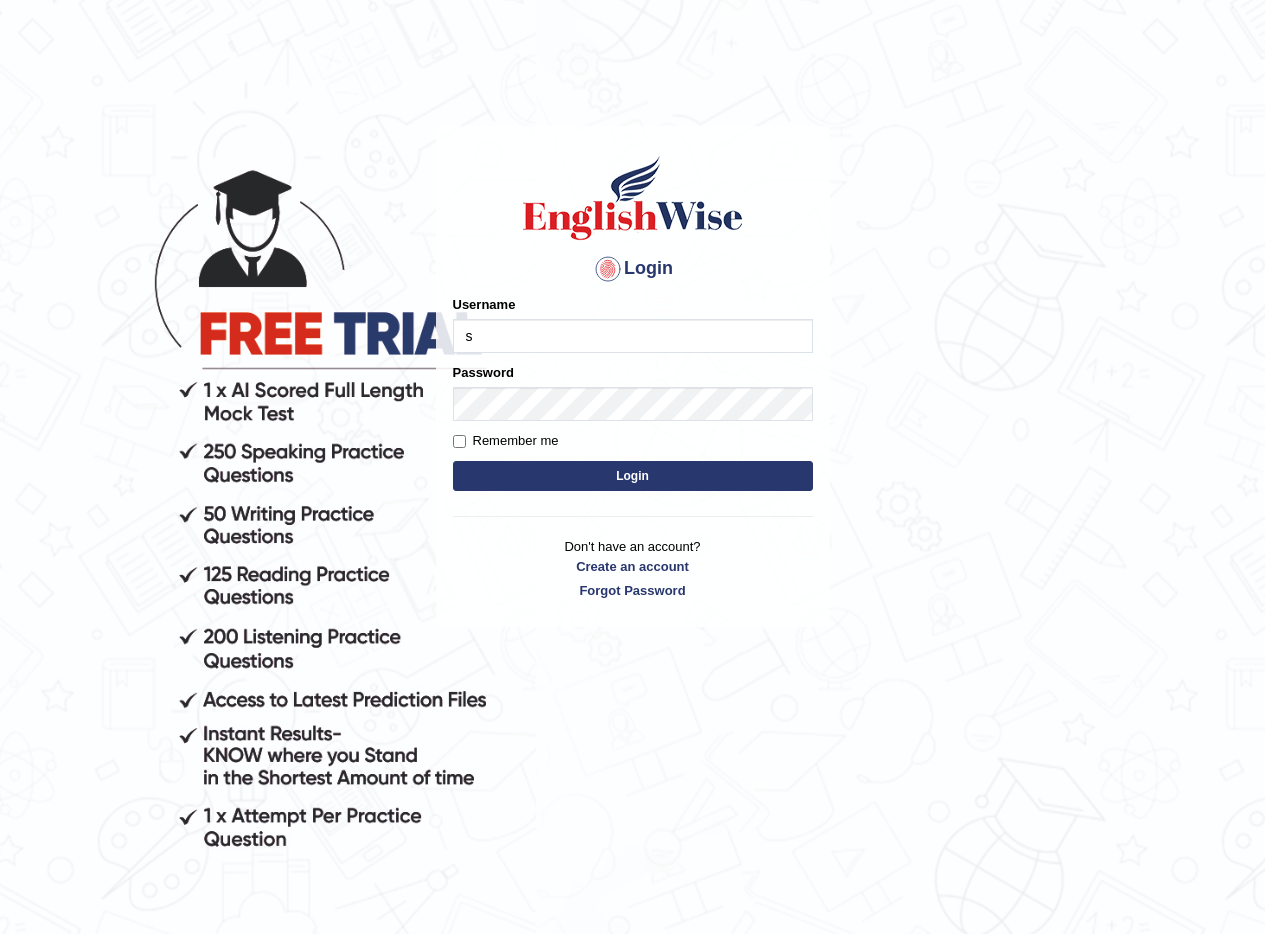scroll, scrollTop: 0, scrollLeft: 0, axis: both 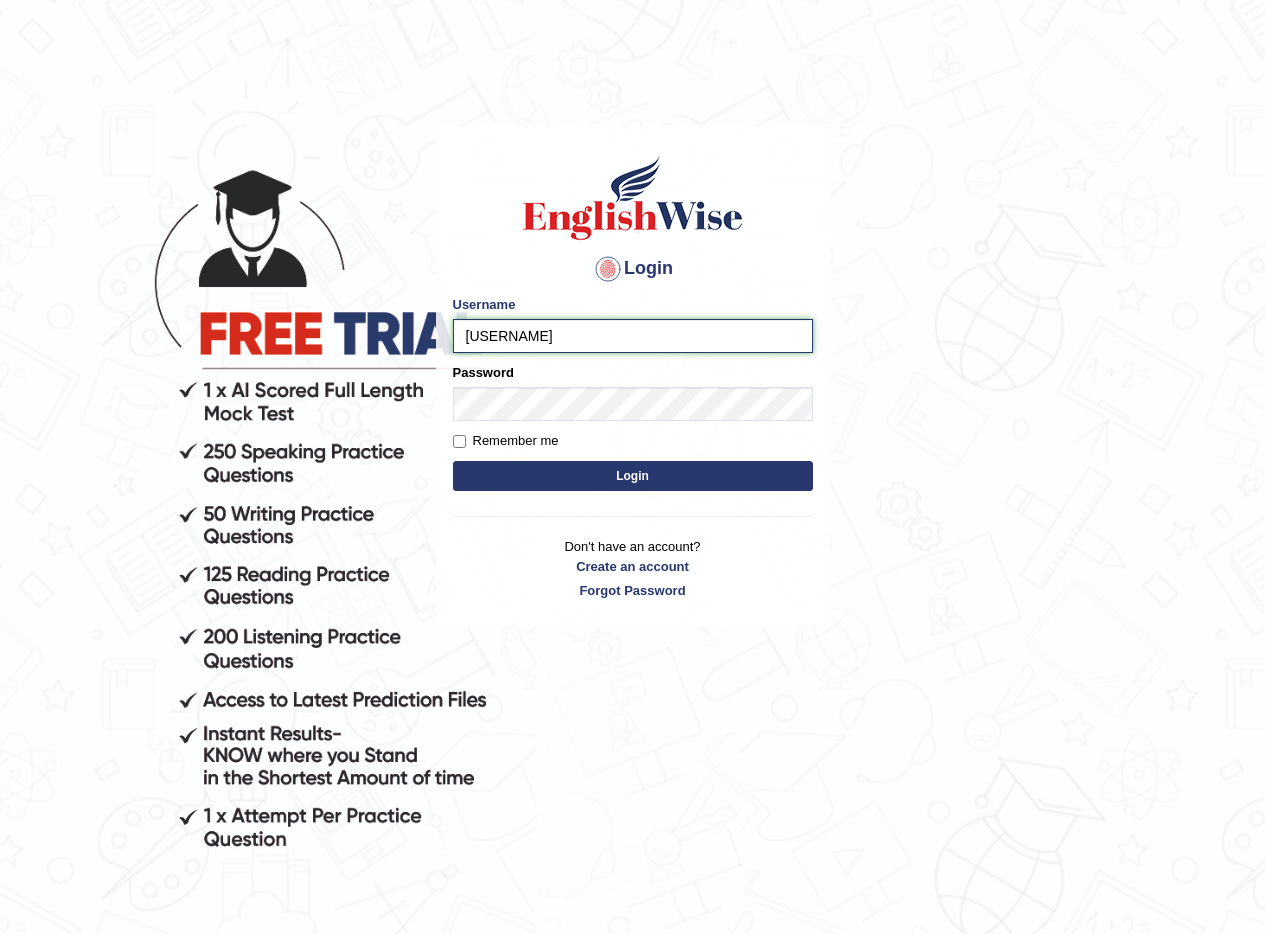 type on "[USERNAME]" 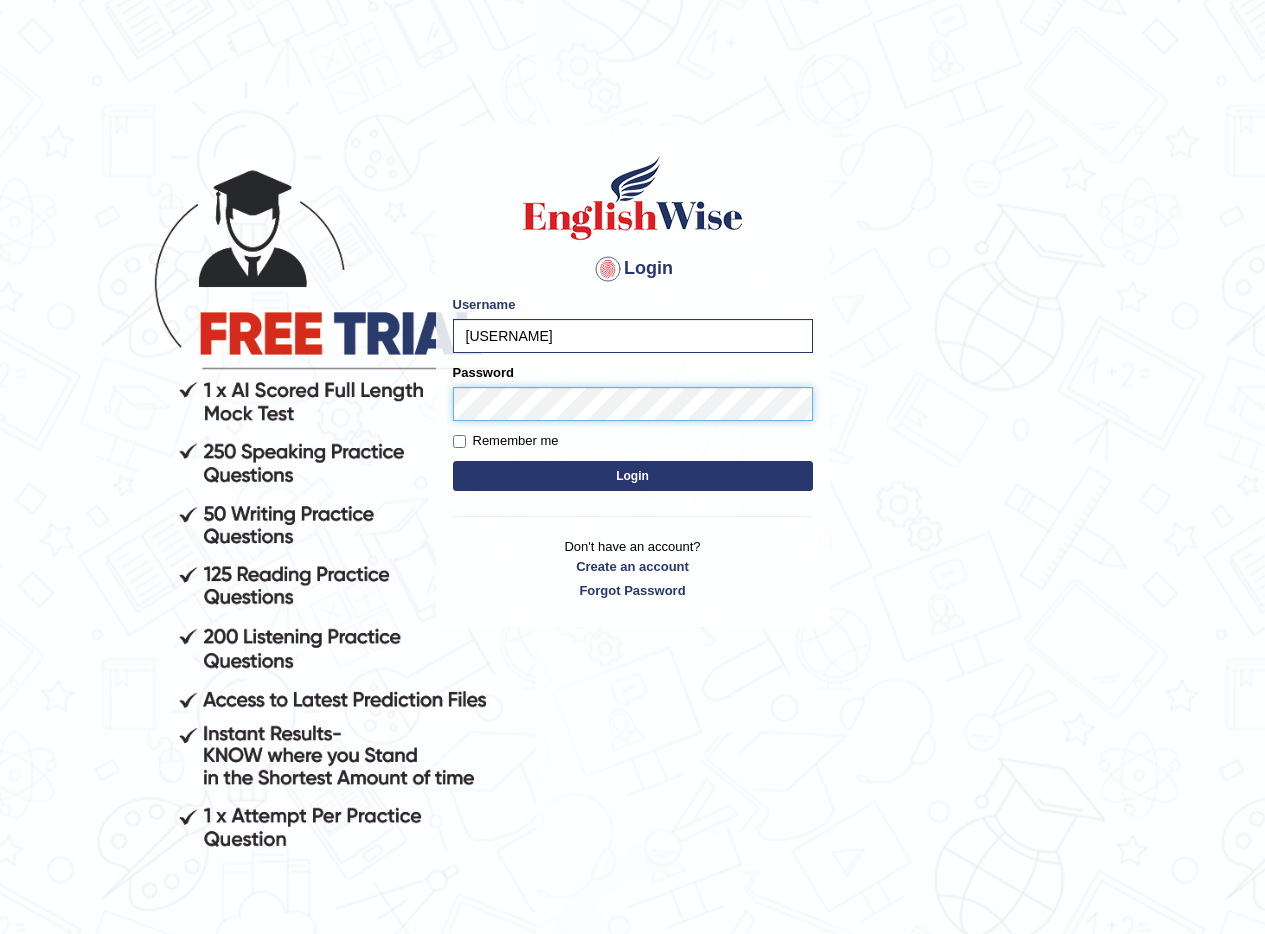 click on "Login" at bounding box center [633, 476] 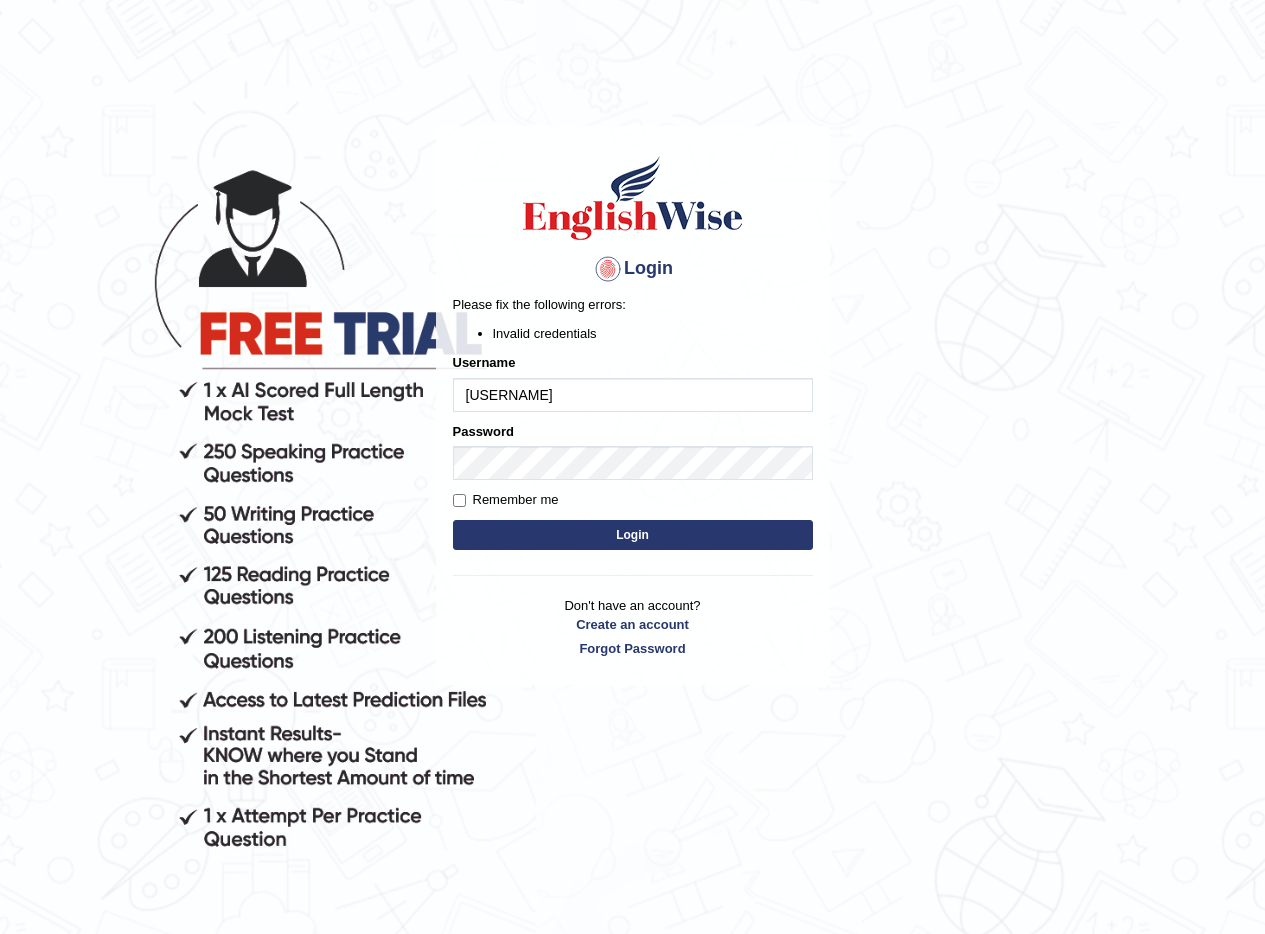 scroll, scrollTop: 0, scrollLeft: 0, axis: both 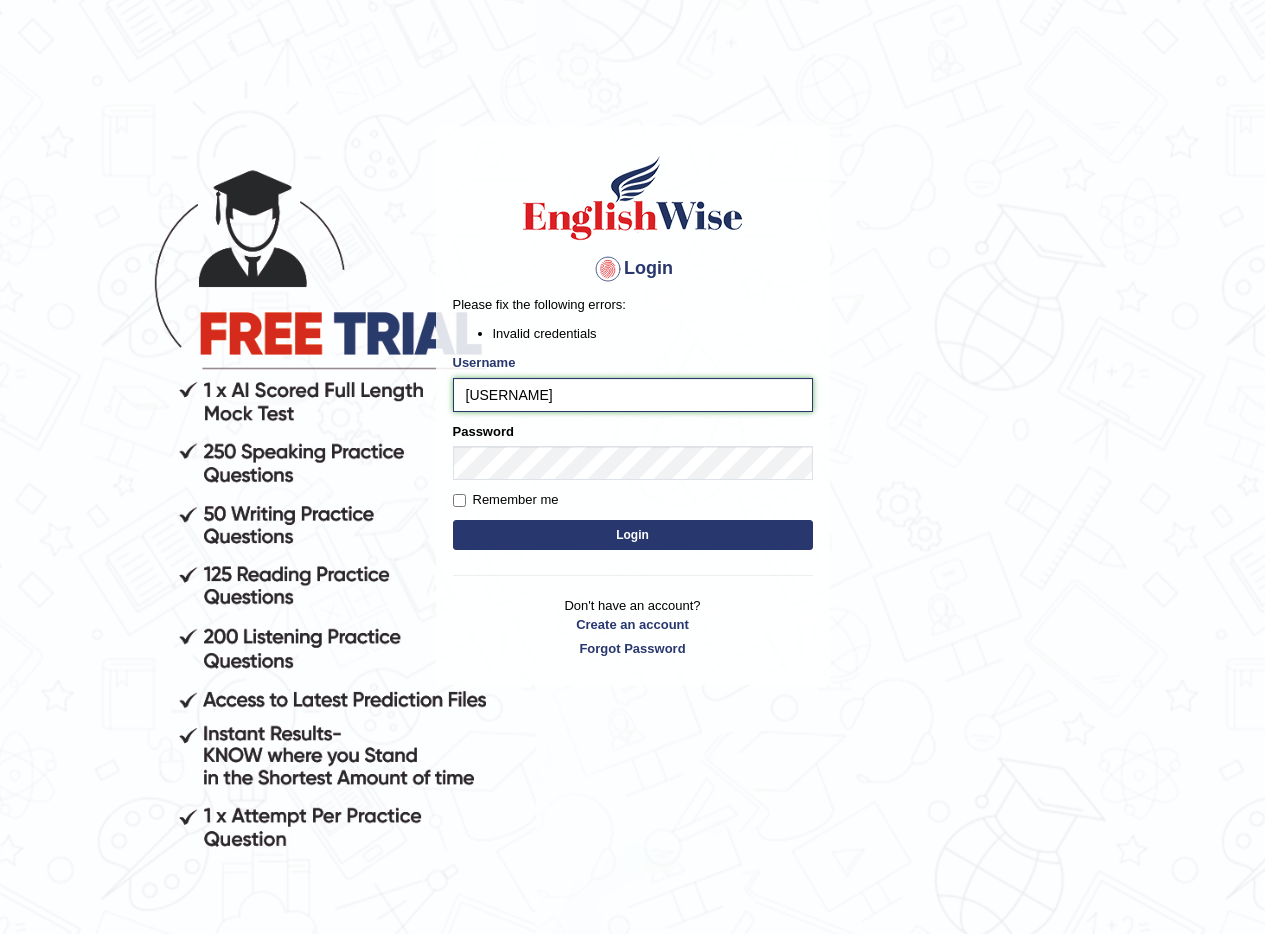 type on "krishanch_parramatta" 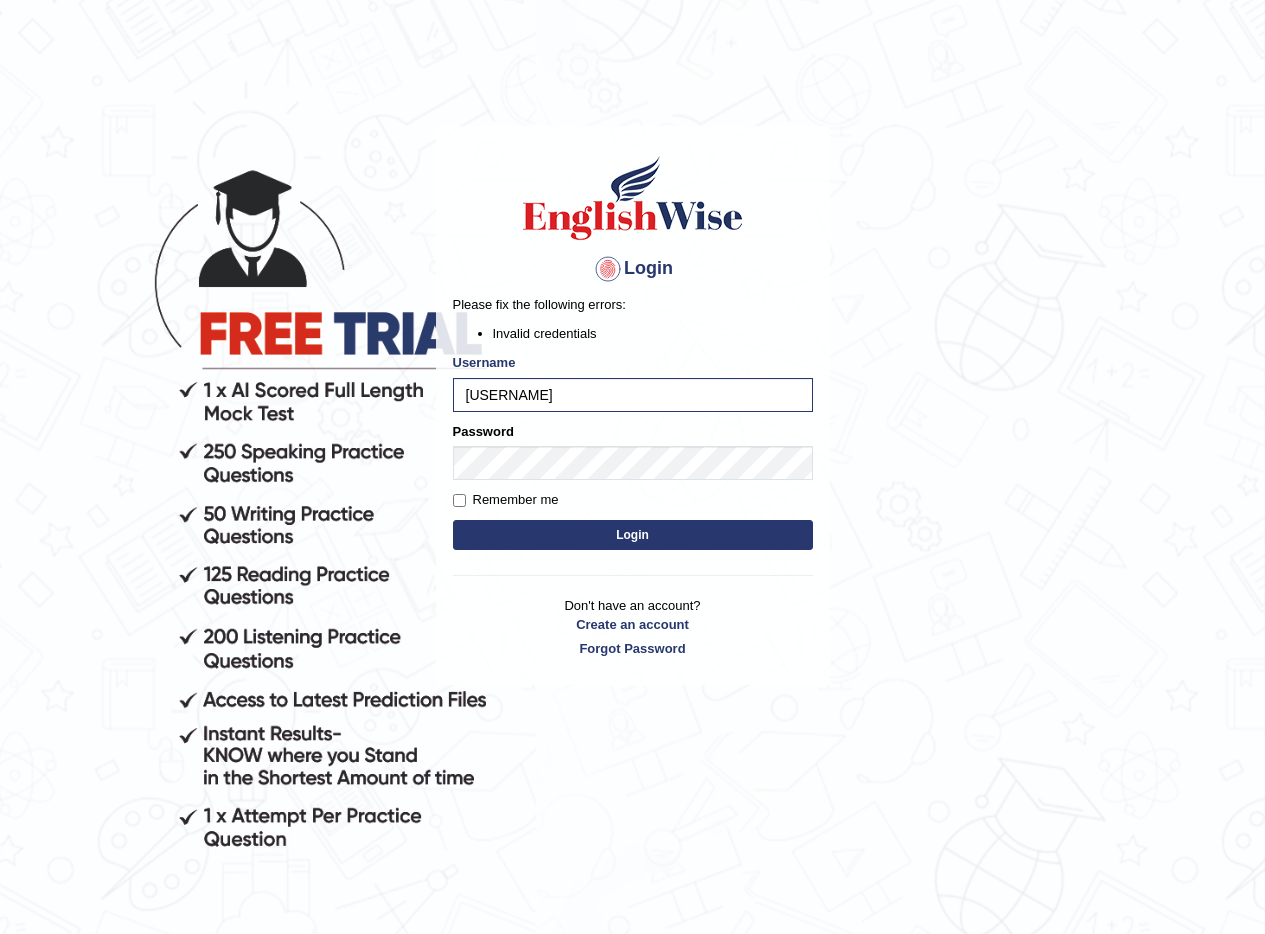 click on "Login" at bounding box center [633, 535] 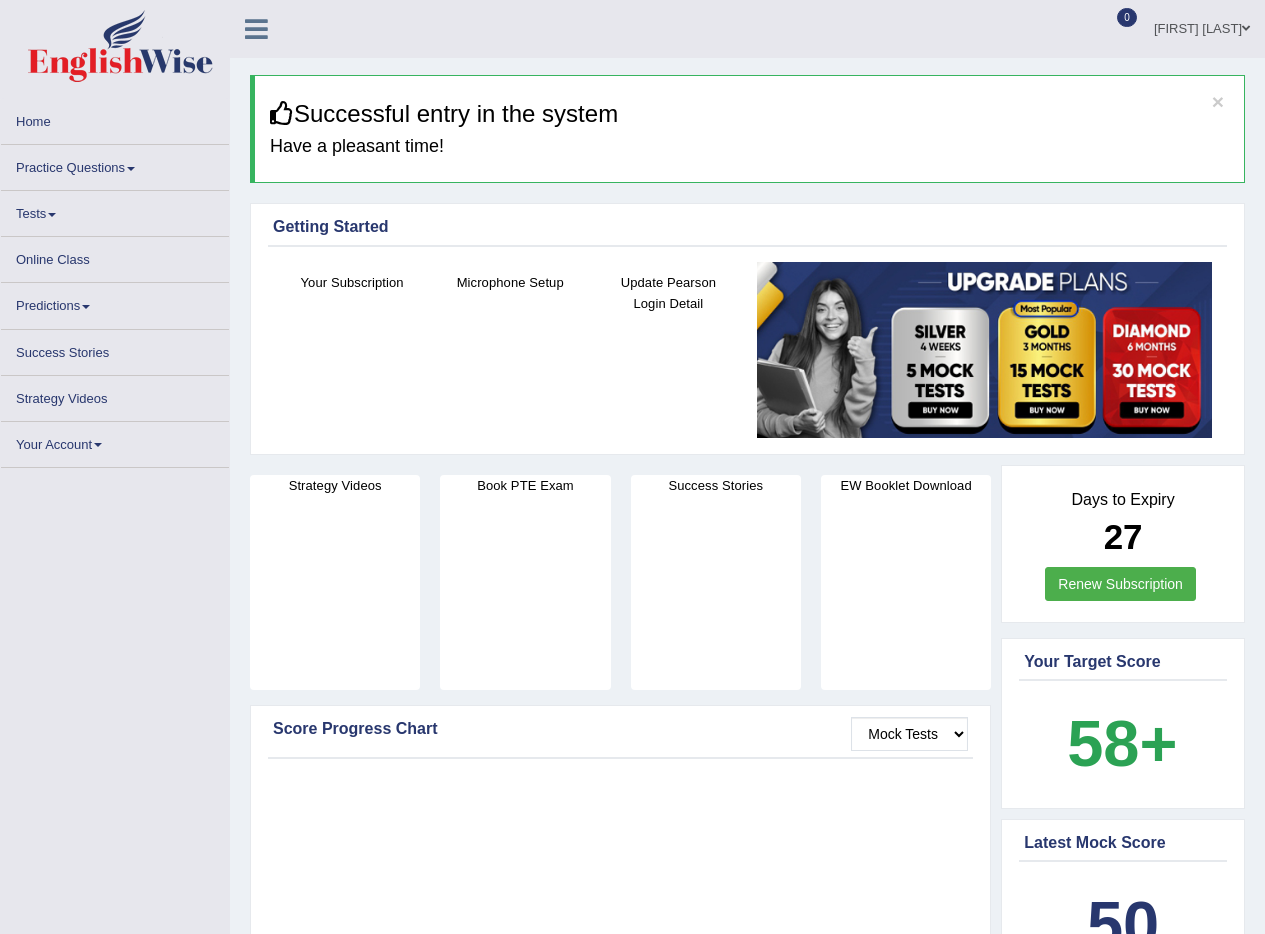 scroll, scrollTop: 0, scrollLeft: 0, axis: both 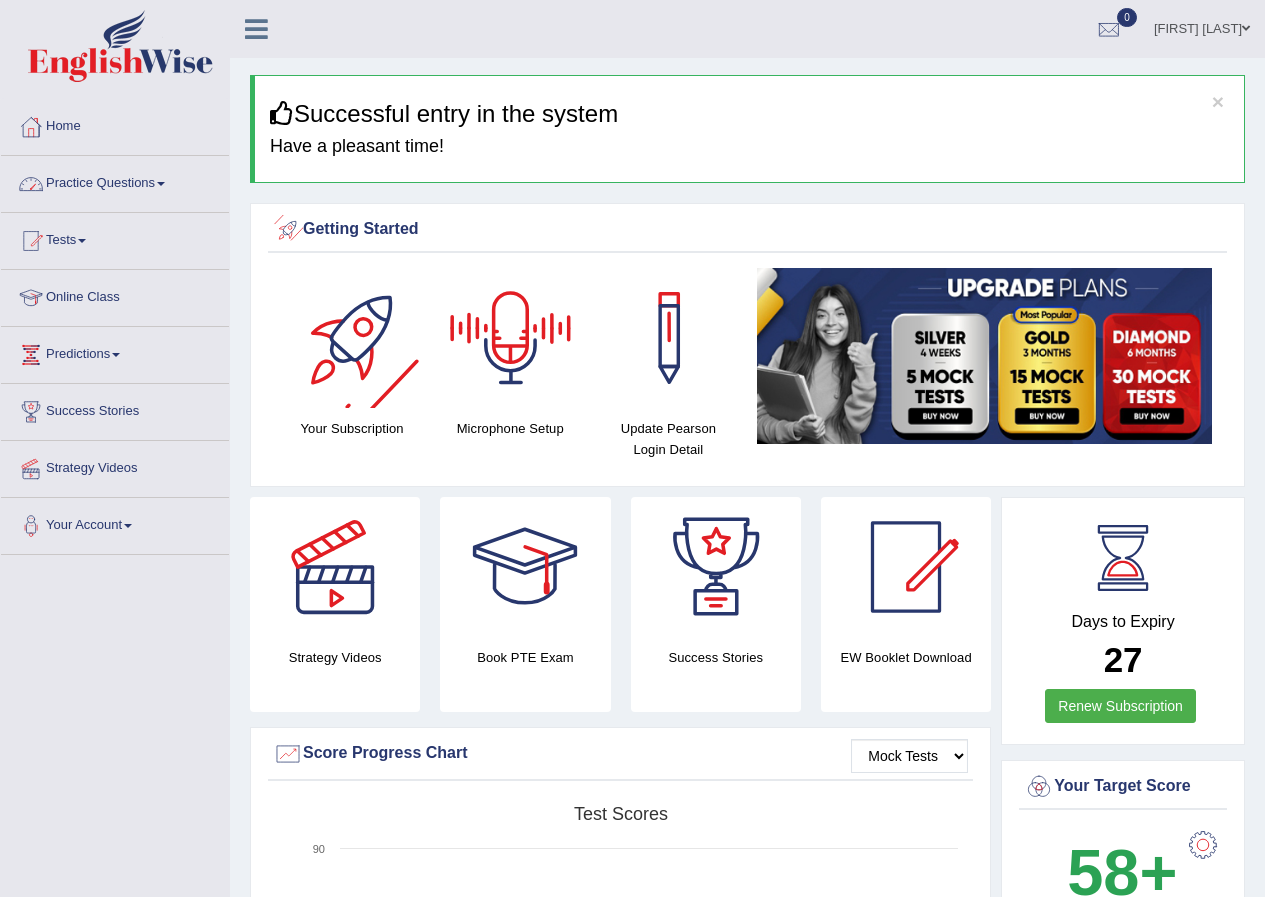 click on "Practice Questions" at bounding box center (115, 181) 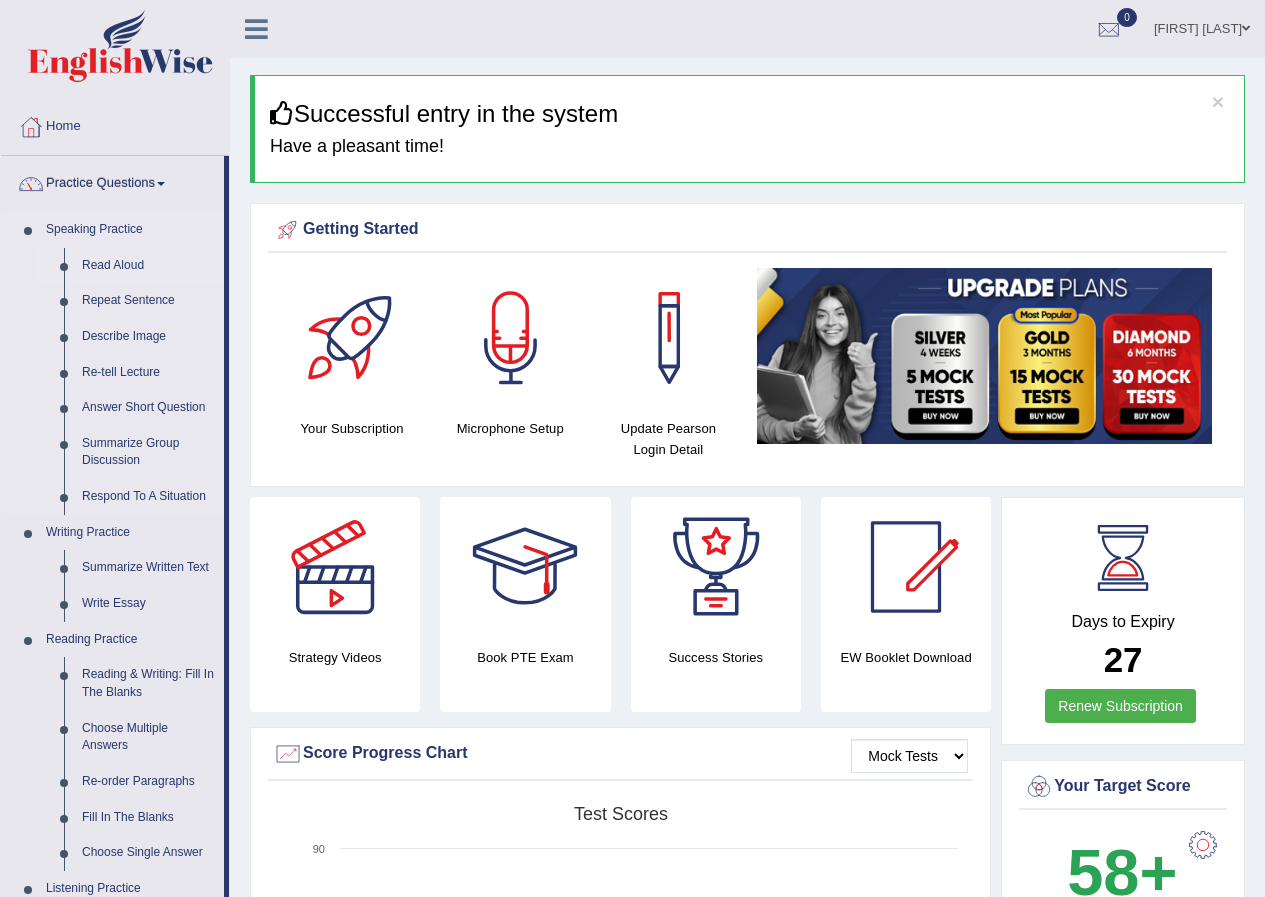 click on "Read Aloud" at bounding box center [148, 266] 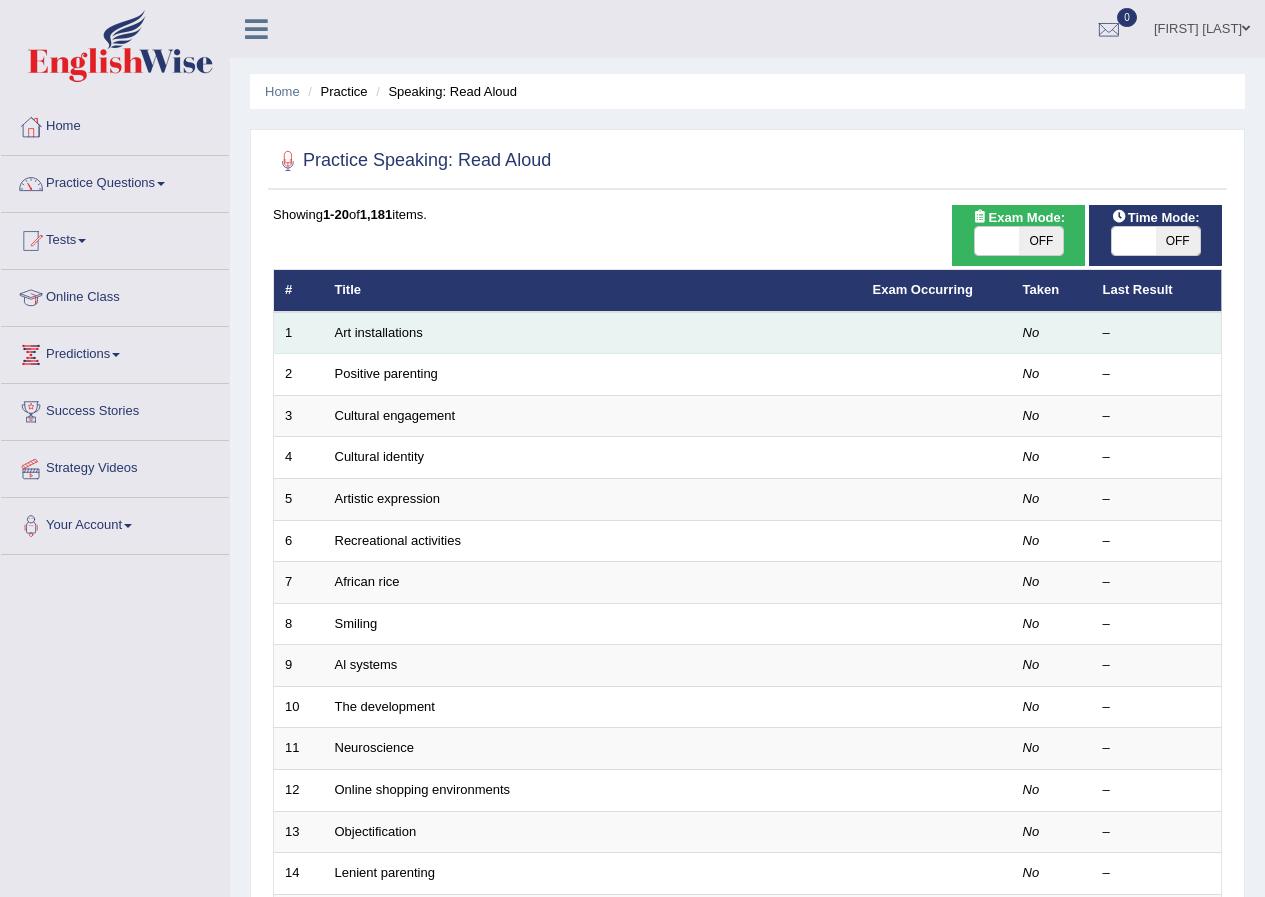 scroll, scrollTop: 0, scrollLeft: 0, axis: both 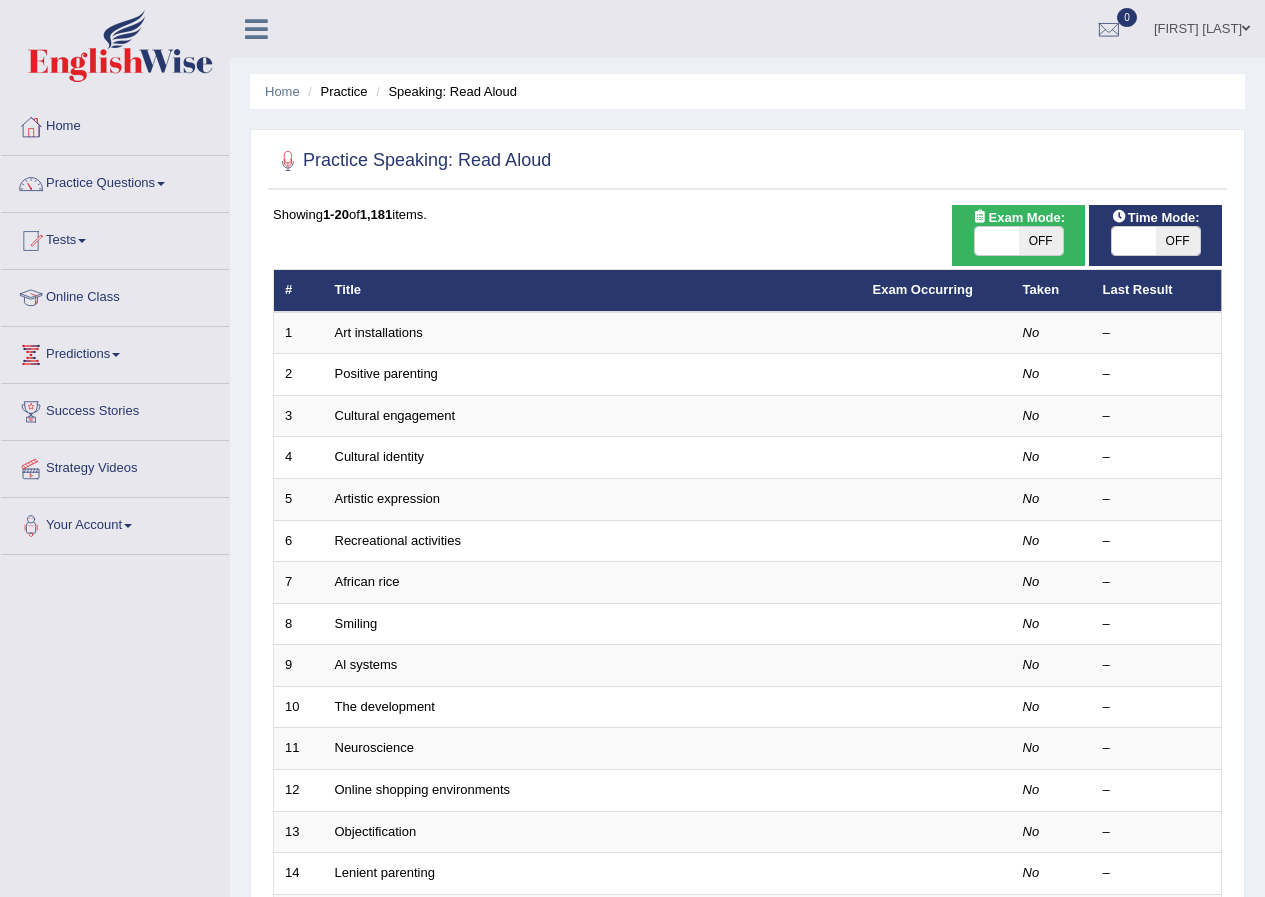 drag, startPoint x: 88, startPoint y: 633, endPoint x: 80, endPoint y: 729, distance: 96.332756 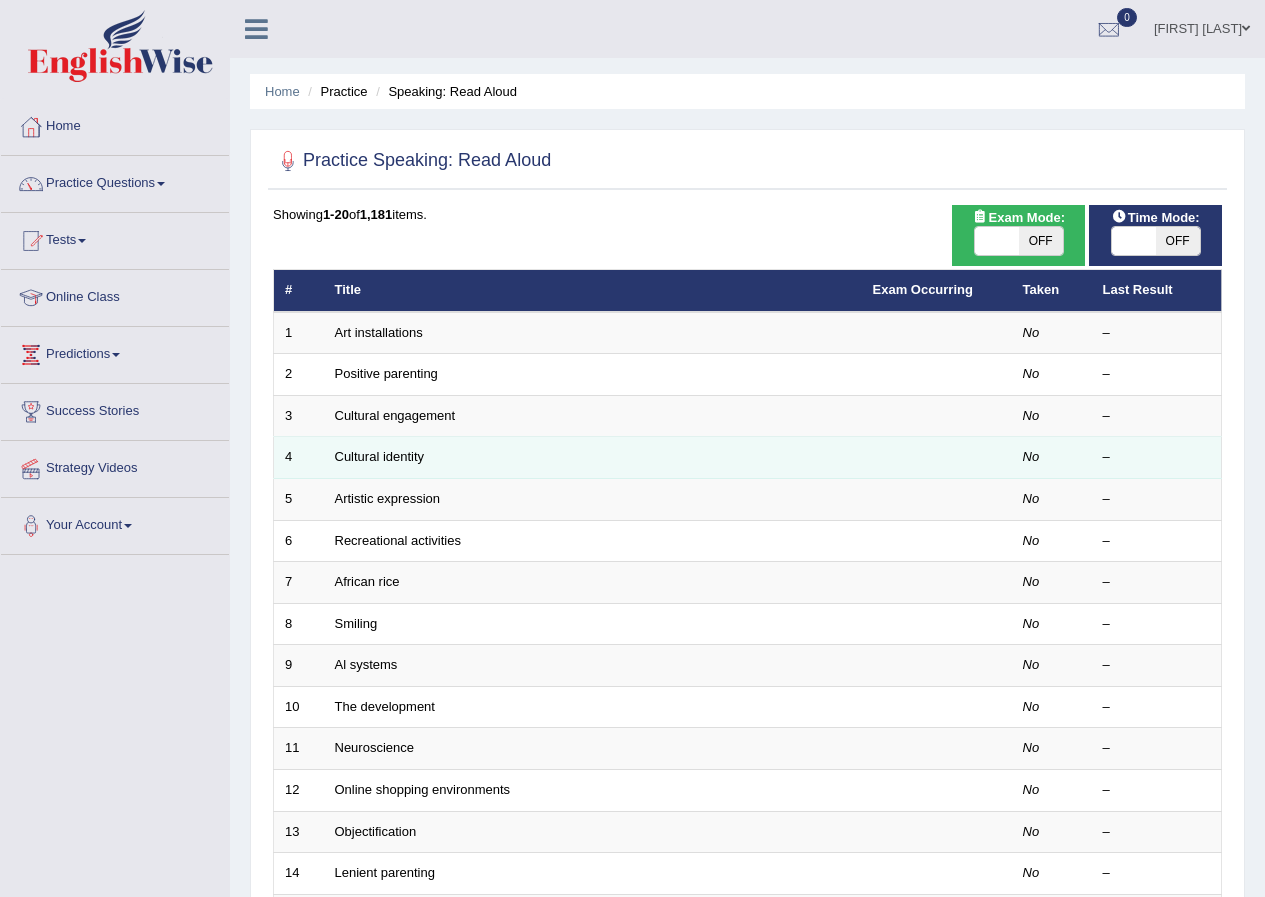 click on "Cultural identity" at bounding box center (593, 458) 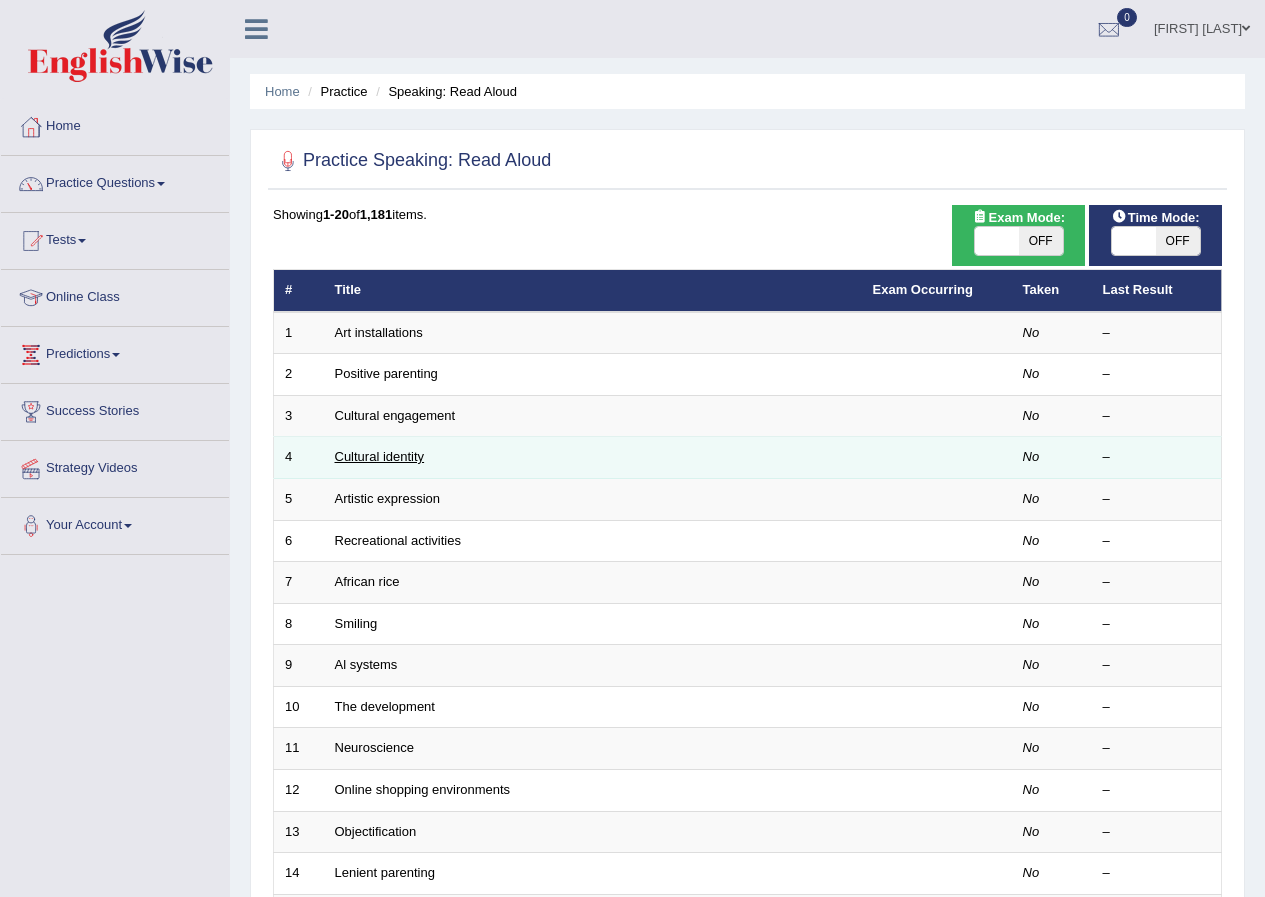 click on "Cultural identity" at bounding box center (380, 456) 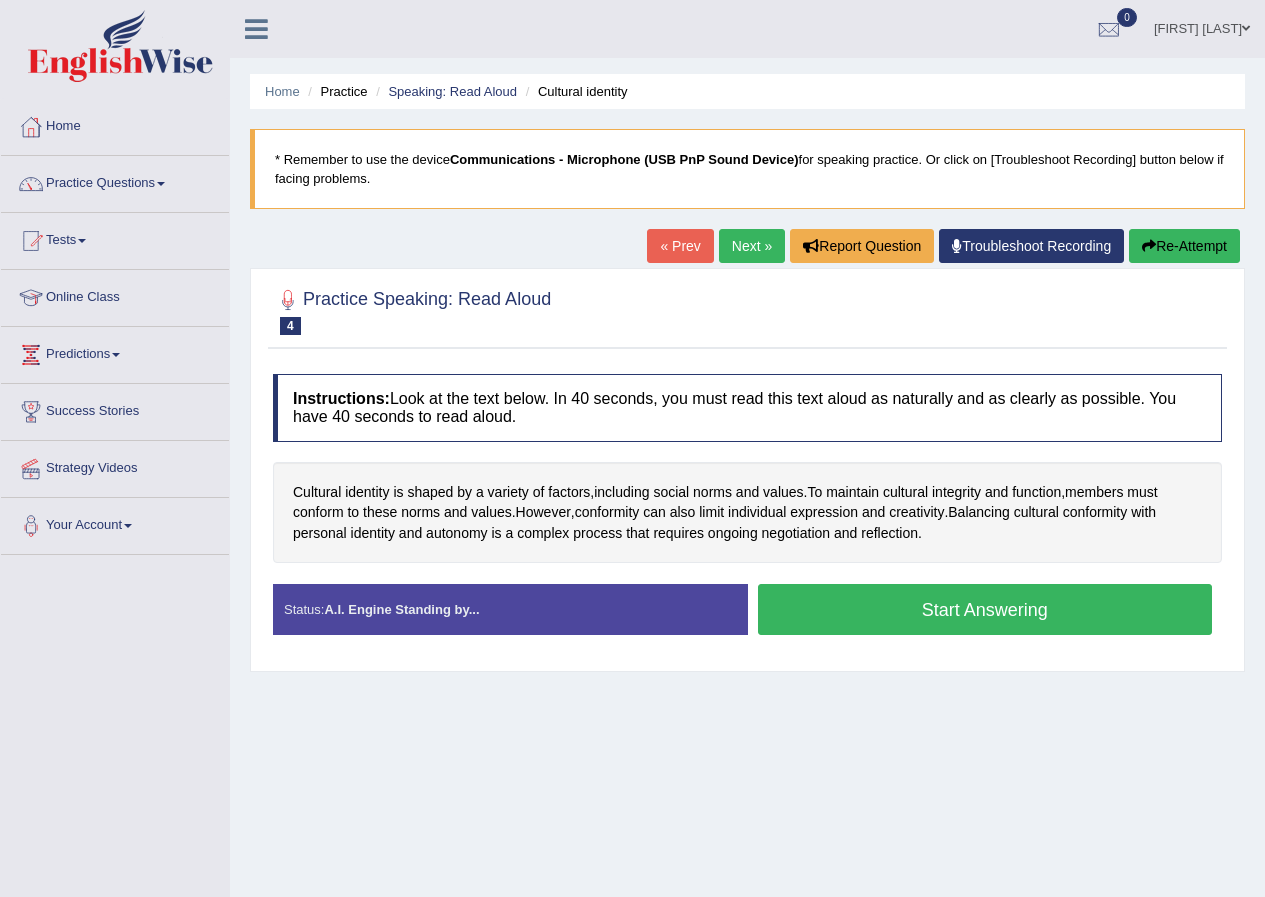 scroll, scrollTop: 0, scrollLeft: 0, axis: both 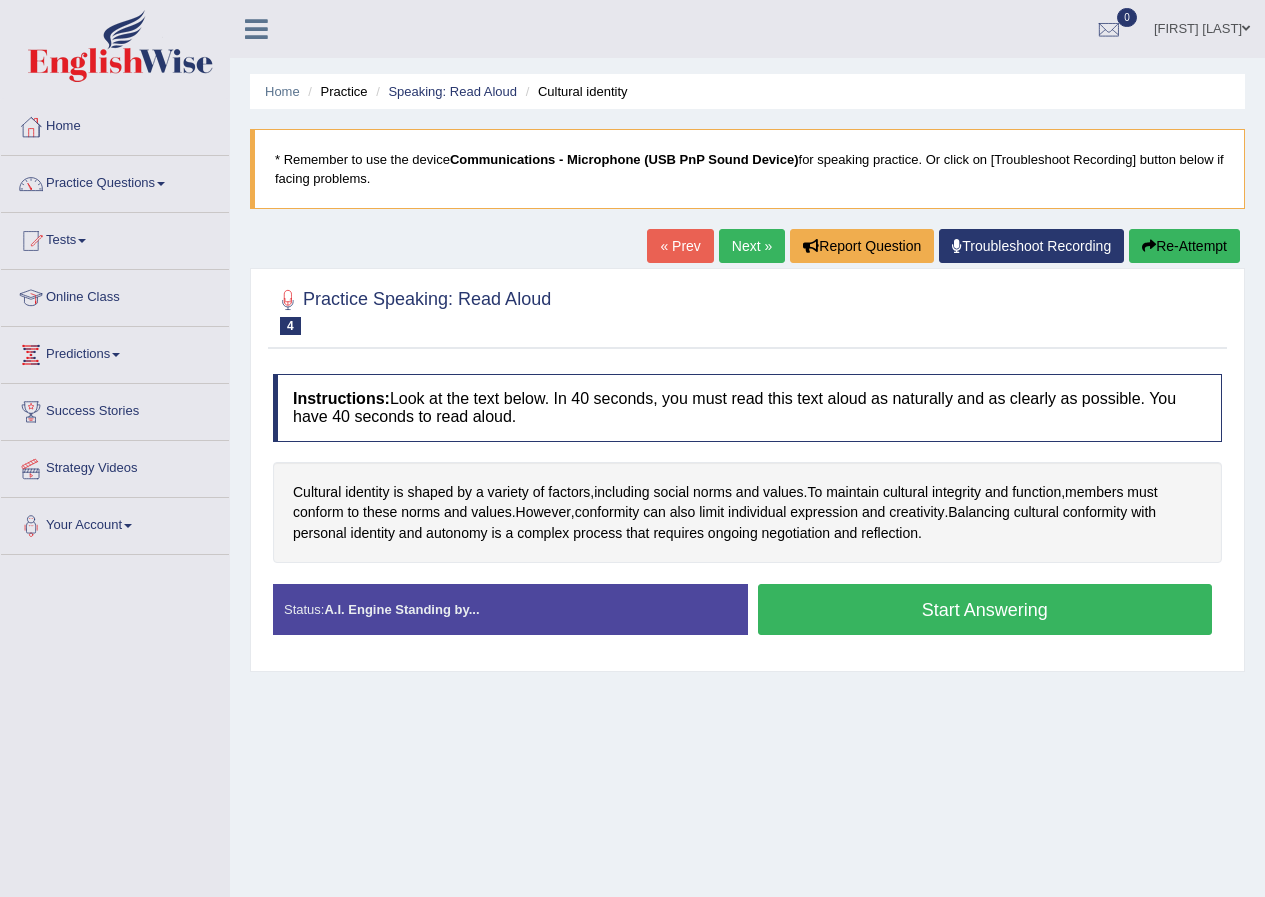 click on "Next »" at bounding box center [752, 246] 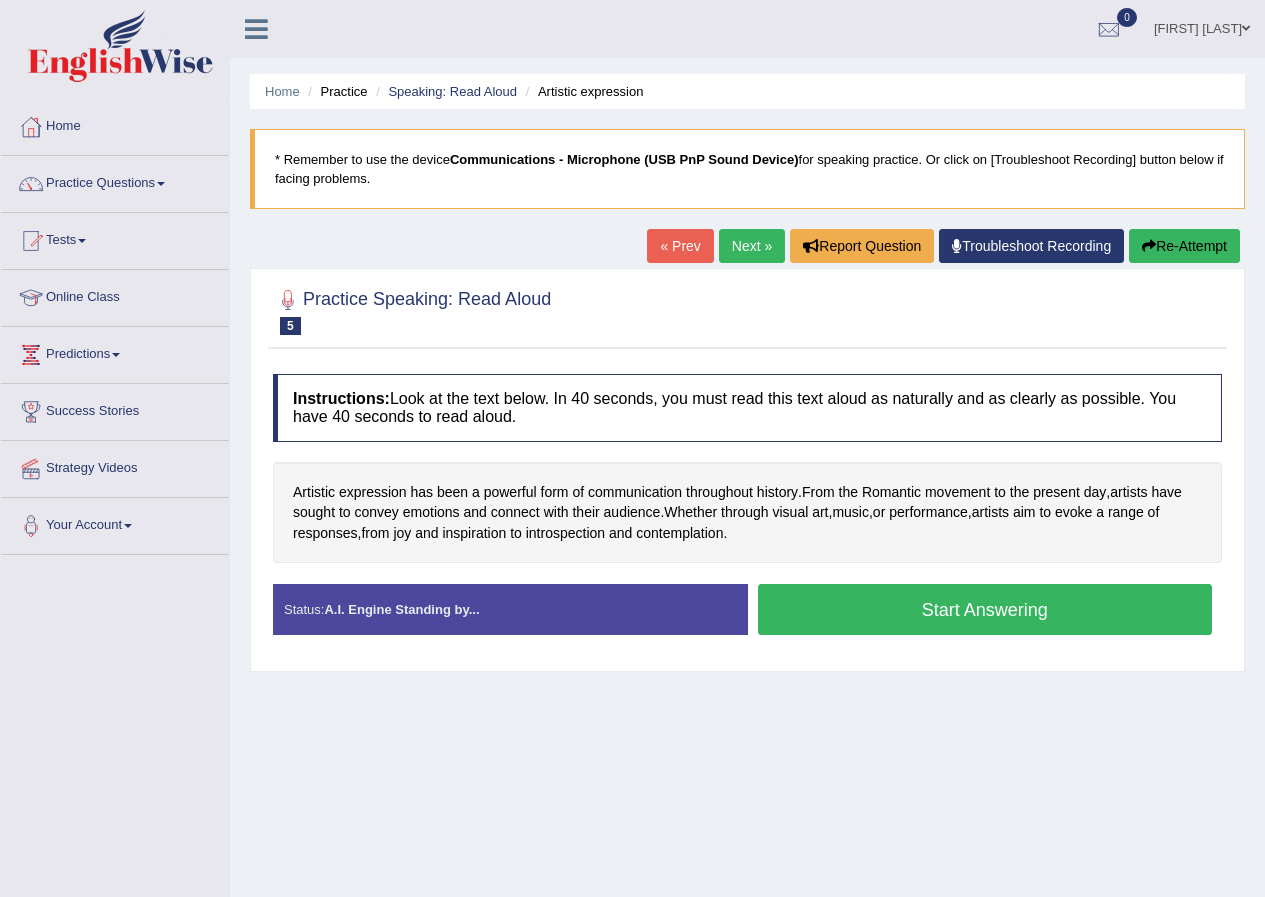 scroll, scrollTop: 0, scrollLeft: 0, axis: both 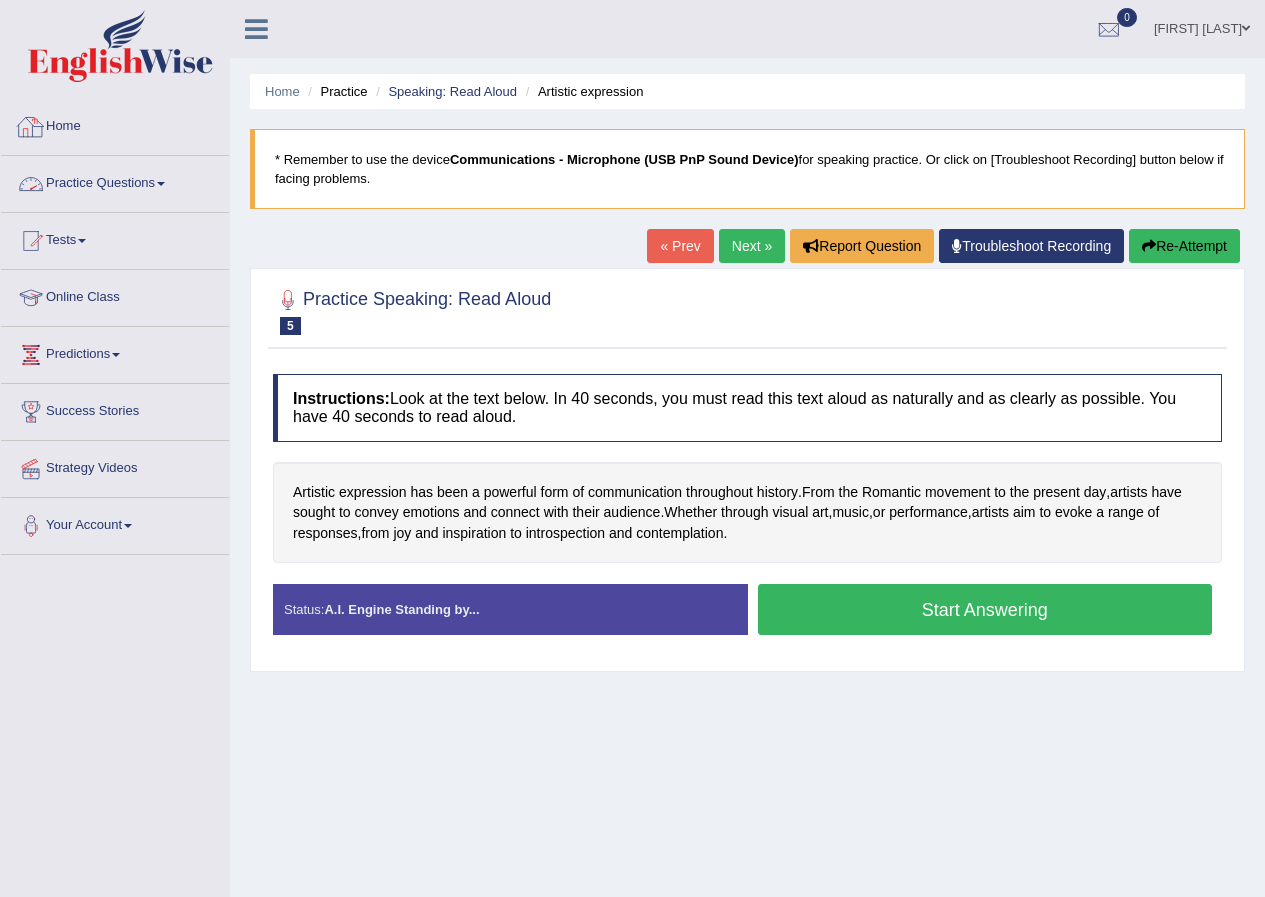 click on "Practice Questions" at bounding box center [115, 181] 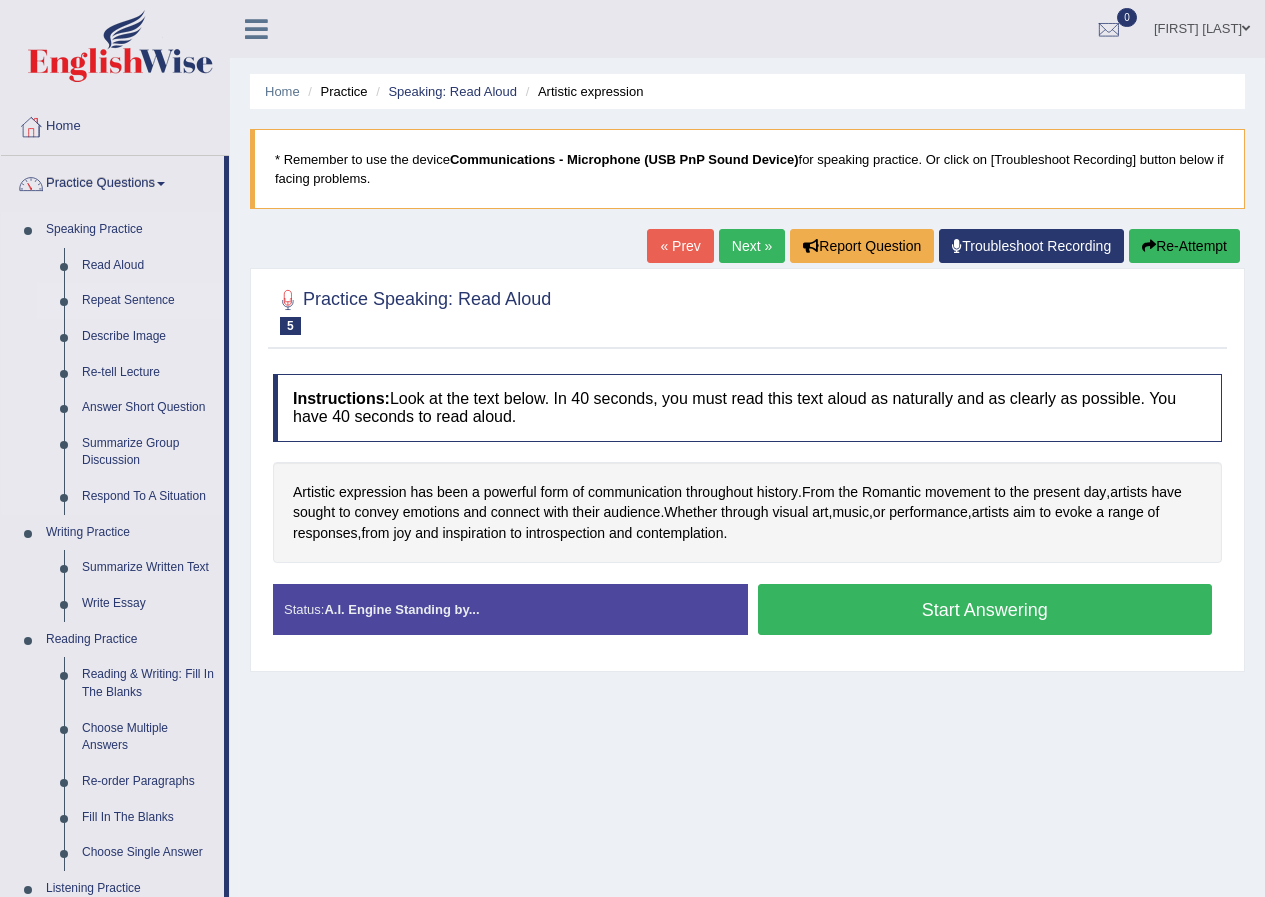 click on "Repeat Sentence" at bounding box center [148, 301] 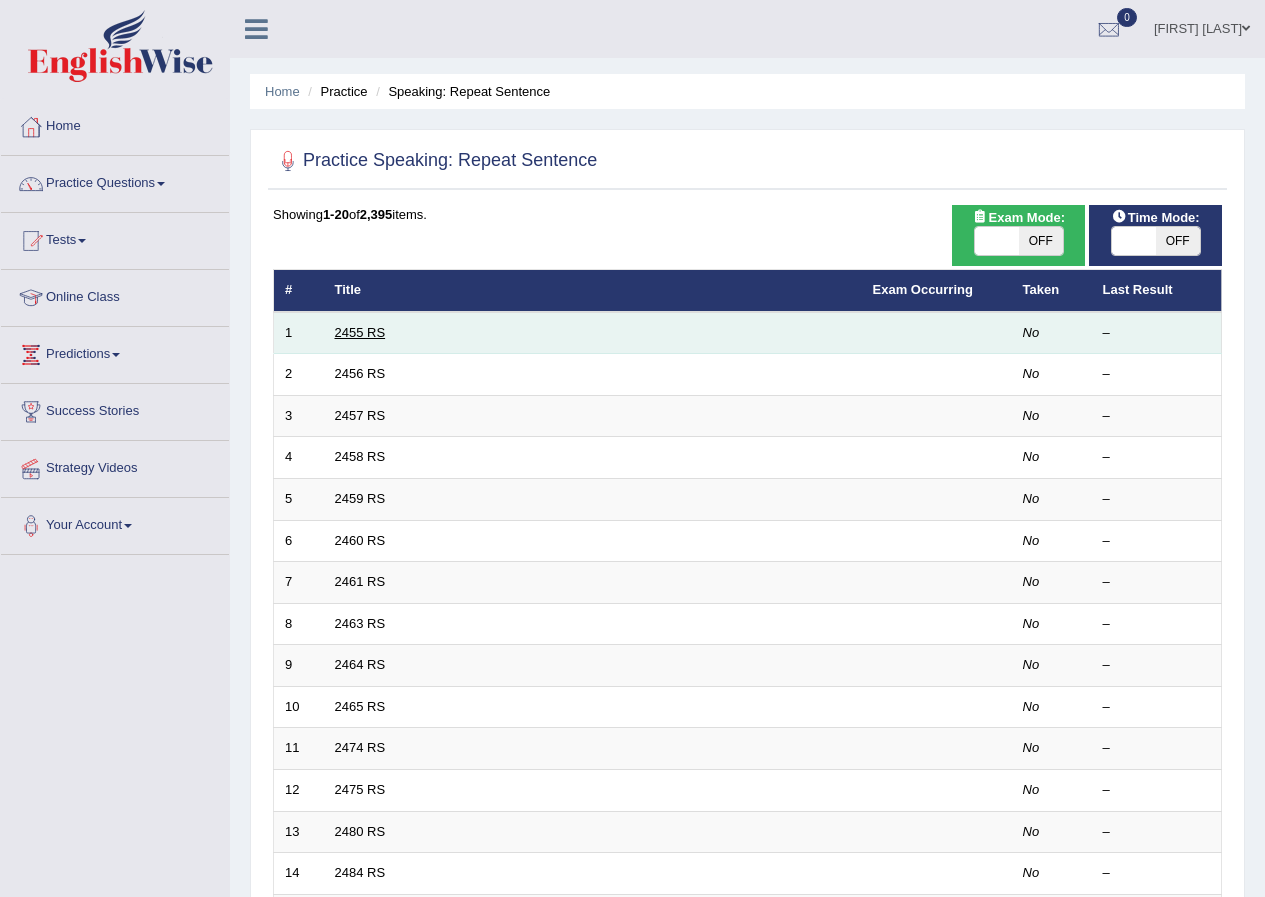 scroll, scrollTop: 0, scrollLeft: 0, axis: both 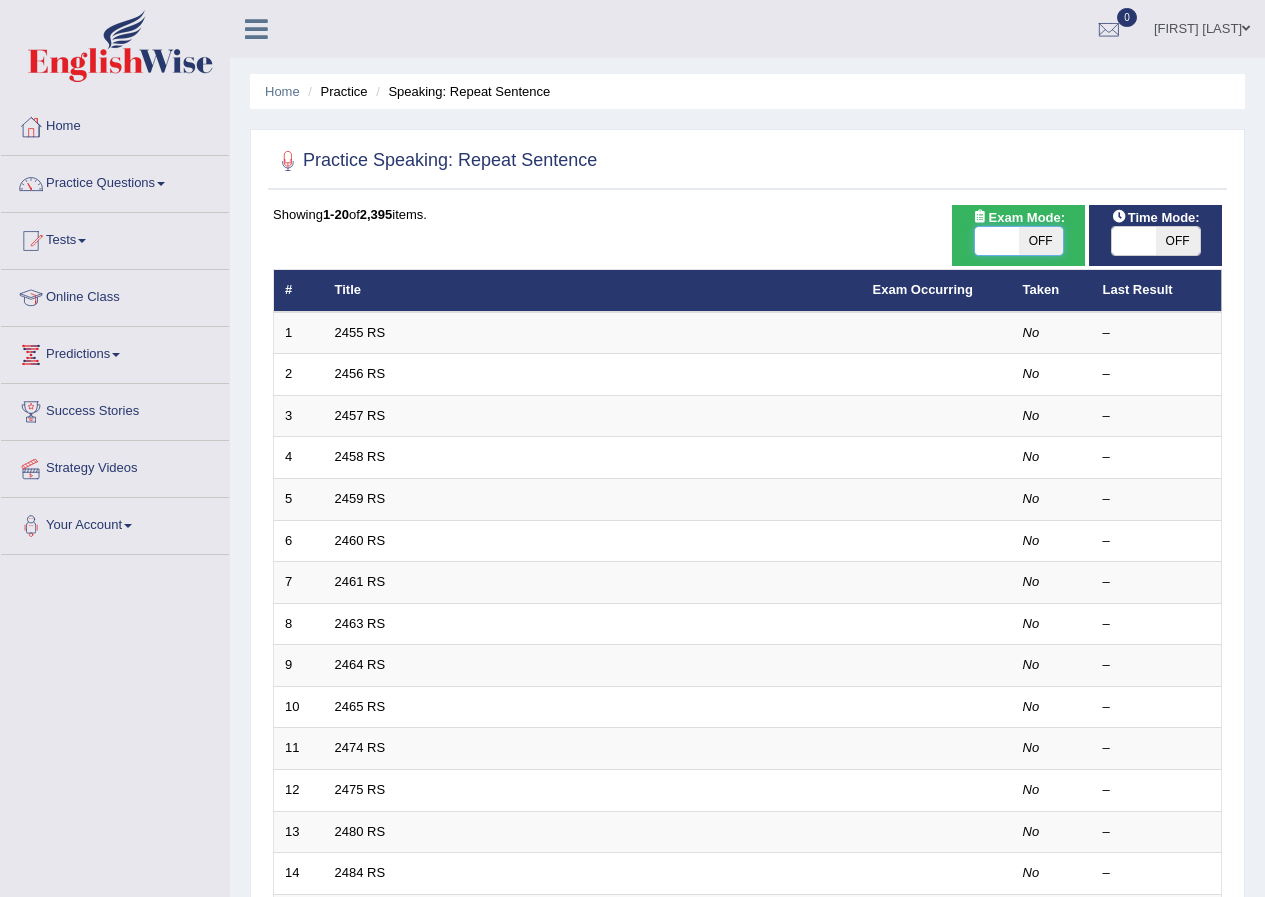 click at bounding box center [997, 241] 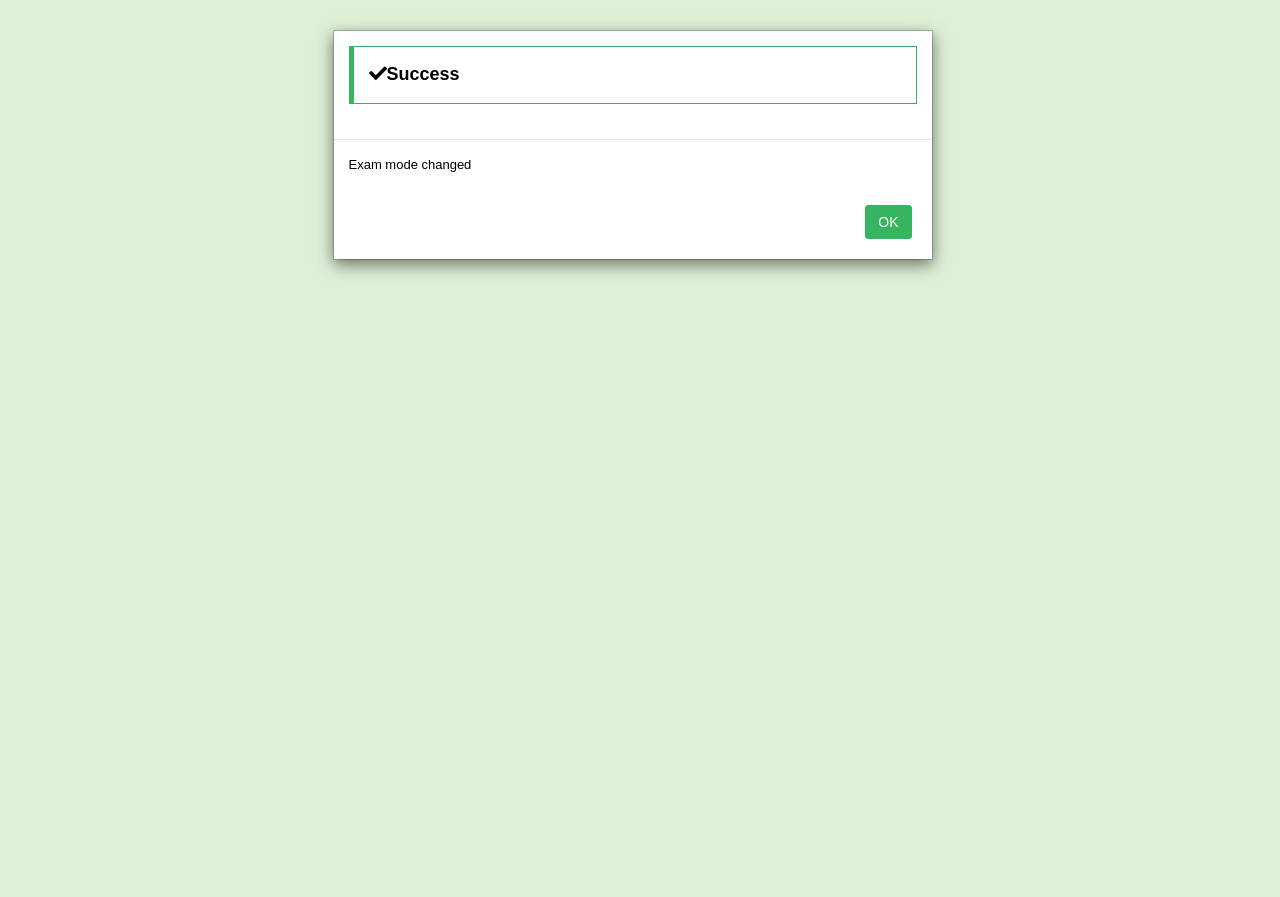 type 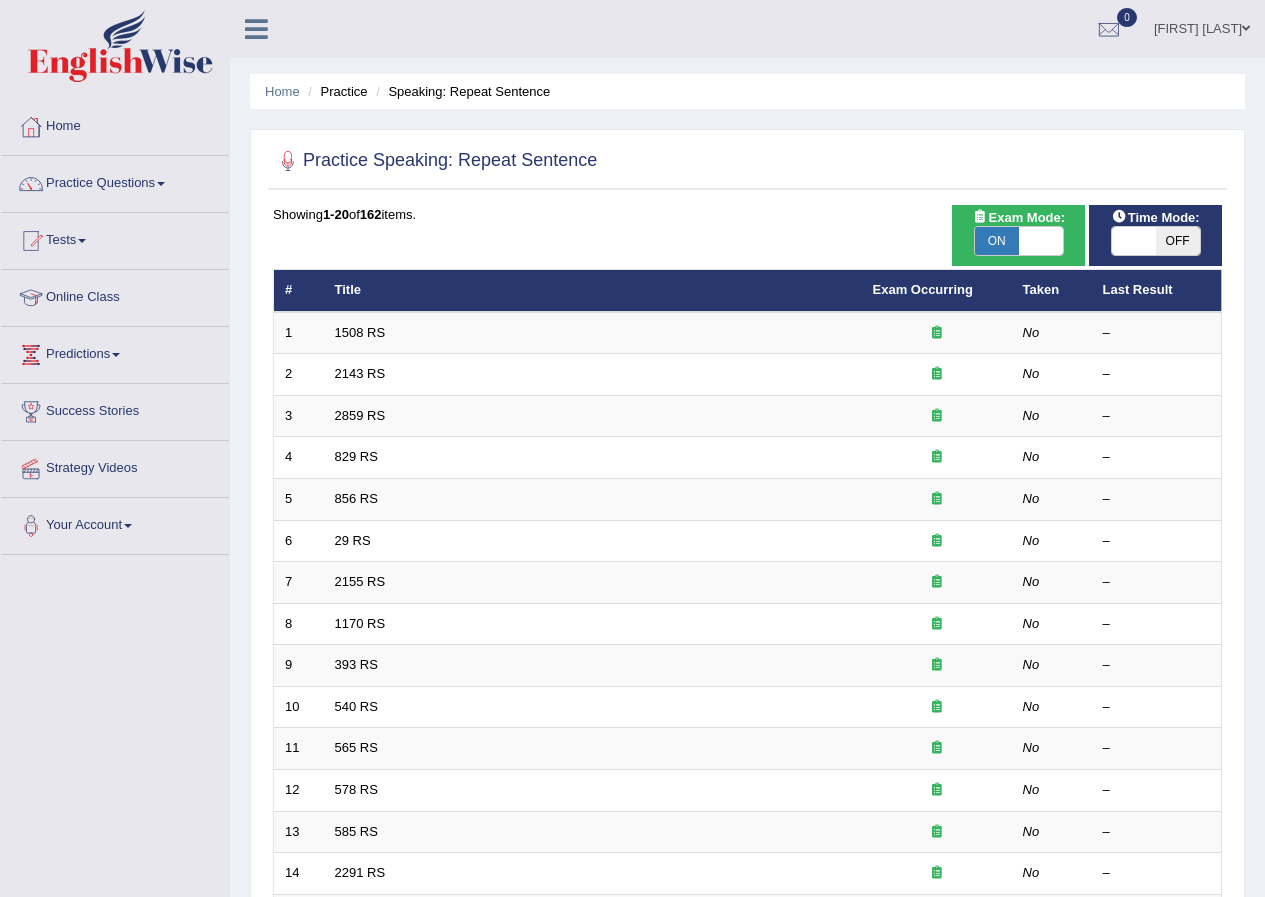 scroll, scrollTop: 0, scrollLeft: 0, axis: both 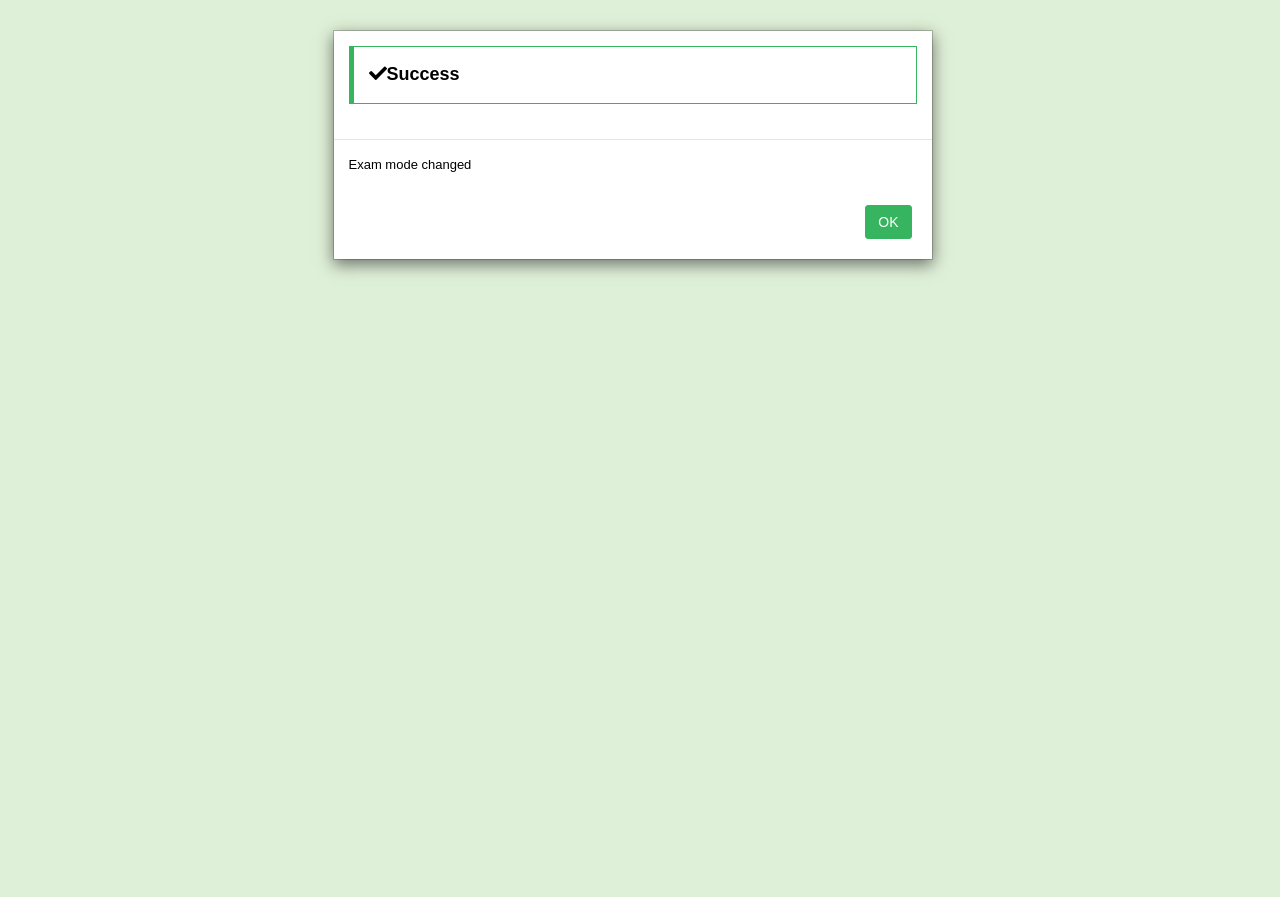 type 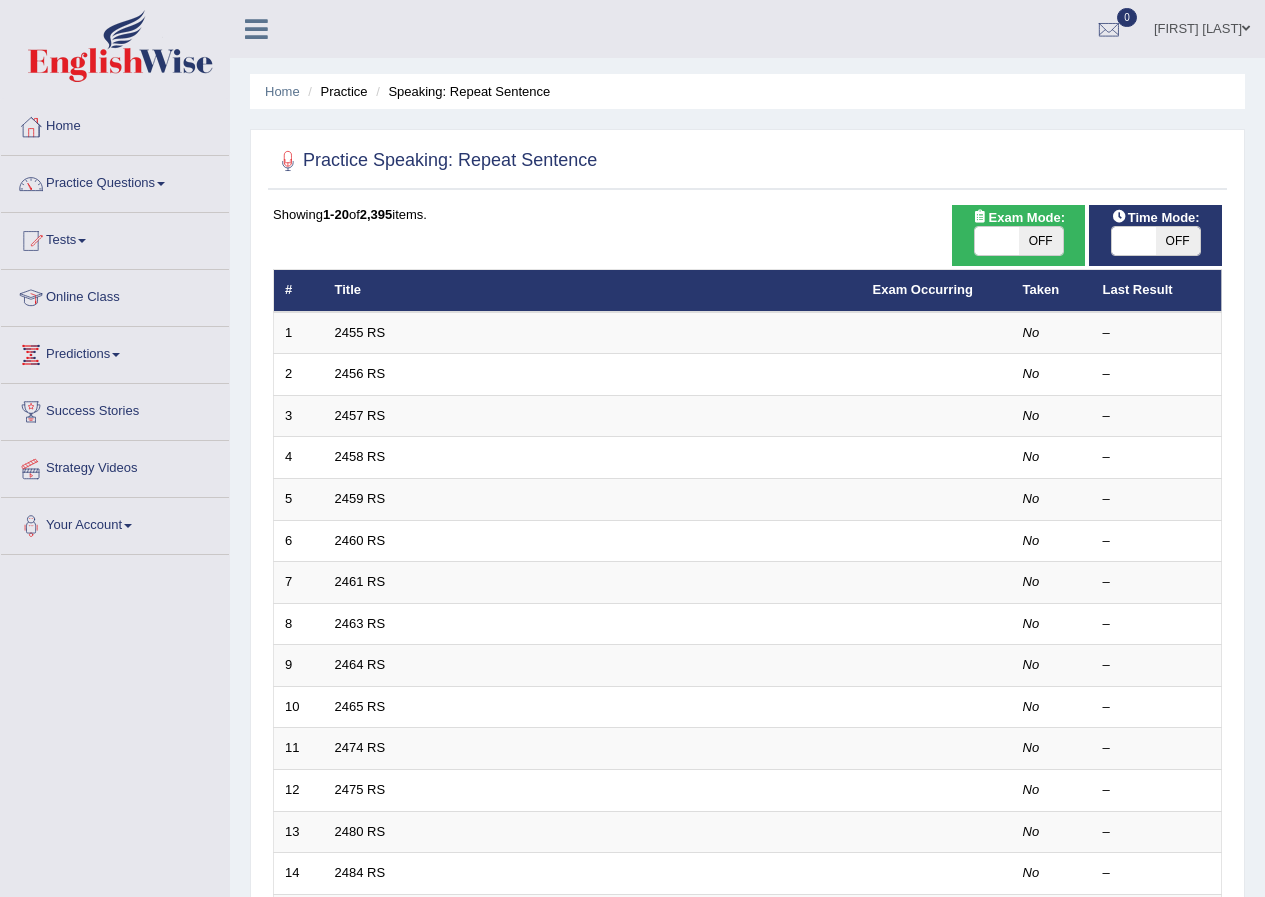scroll, scrollTop: 0, scrollLeft: 0, axis: both 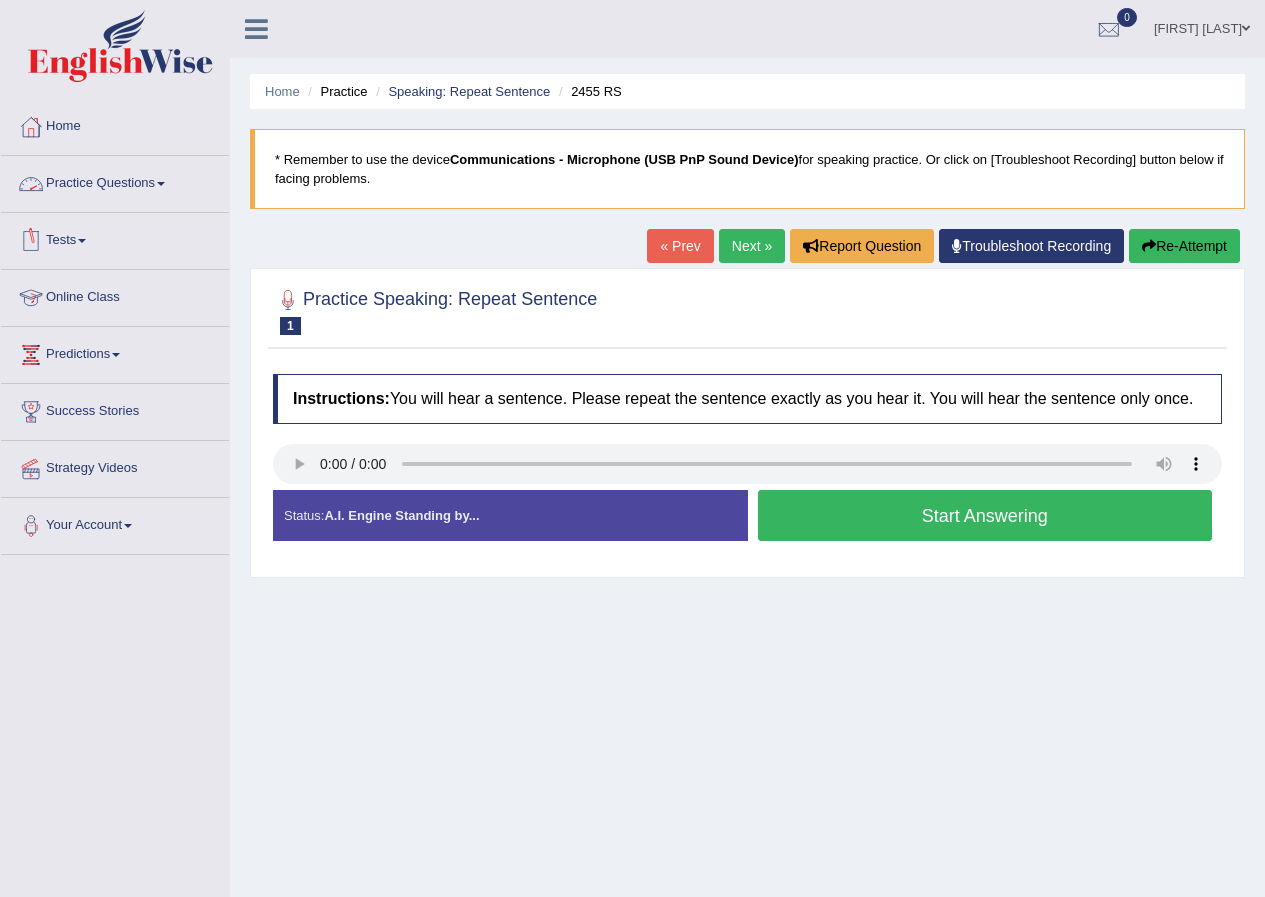 click on "Practice Questions" at bounding box center [115, 181] 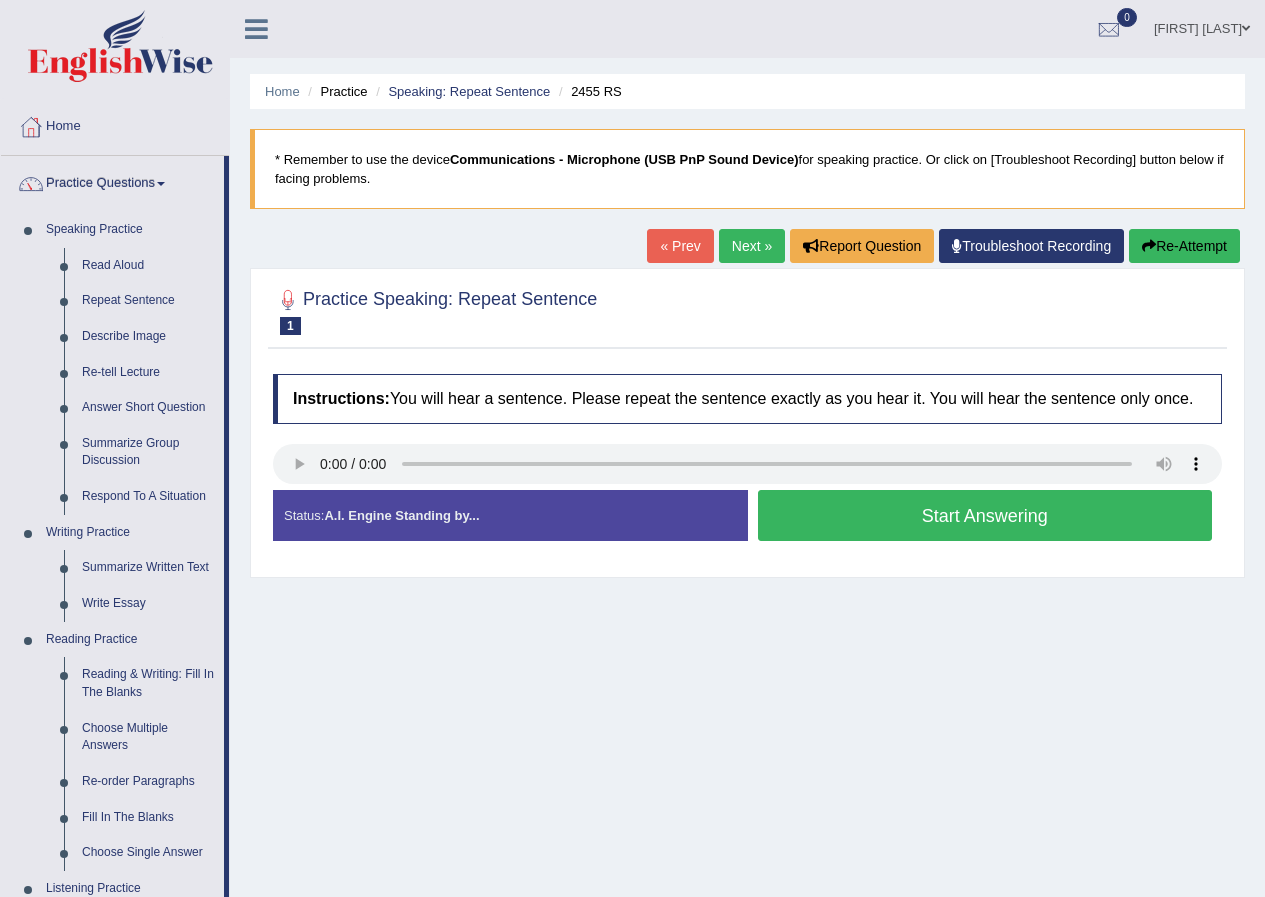 click at bounding box center [161, 184] 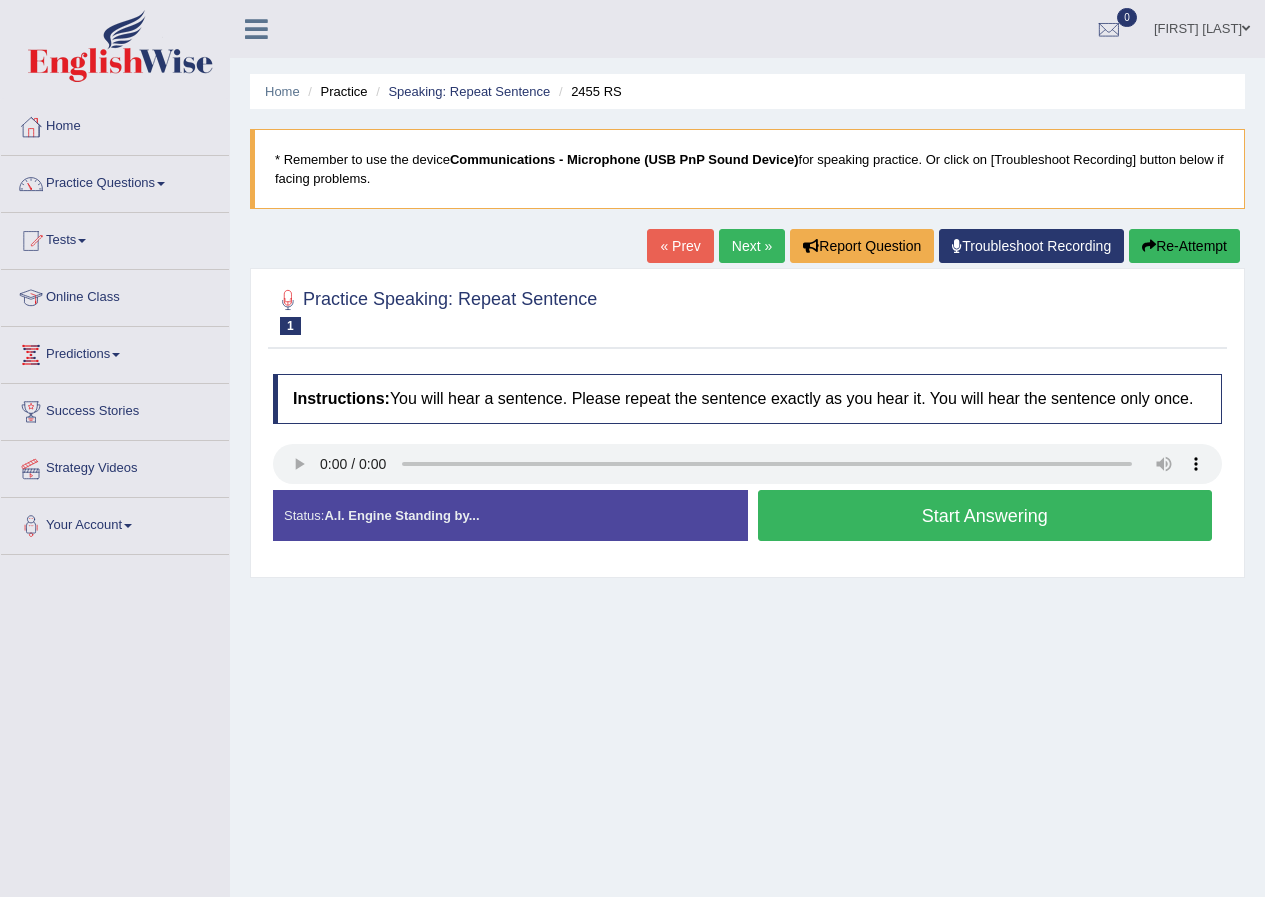 click on "Home
Practice
Speaking: Repeat Sentence
2455 RS
* Remember to use the device  Communications - Microphone (USB PnP Sound Device)  for speaking practice. Or click on [Troubleshoot Recording] button below if facing problems.
« Prev Next »  Report Question  Troubleshoot Recording  Re-Attempt
Practice Speaking: Repeat Sentence
1
2455 RS
Instructions:  You will hear a sentence. Please repeat the sentence exactly as you hear it. You will hear the sentence only once.
Transcript: I hope to retire early, ideally before reaching sixty years old. Created with Highcharts 7.1.2 Too low Too high Time Pitch meter: 0 2.5 5 7.5 10 Created with Highcharts 7.1.2 Great Too slow Too fast Time Speech pace meter: 0 10 20 30 40 Accuracy Comparison for Listening Scores: Labels:
Red:  Missed/Mispronounced Words" at bounding box center [747, 500] 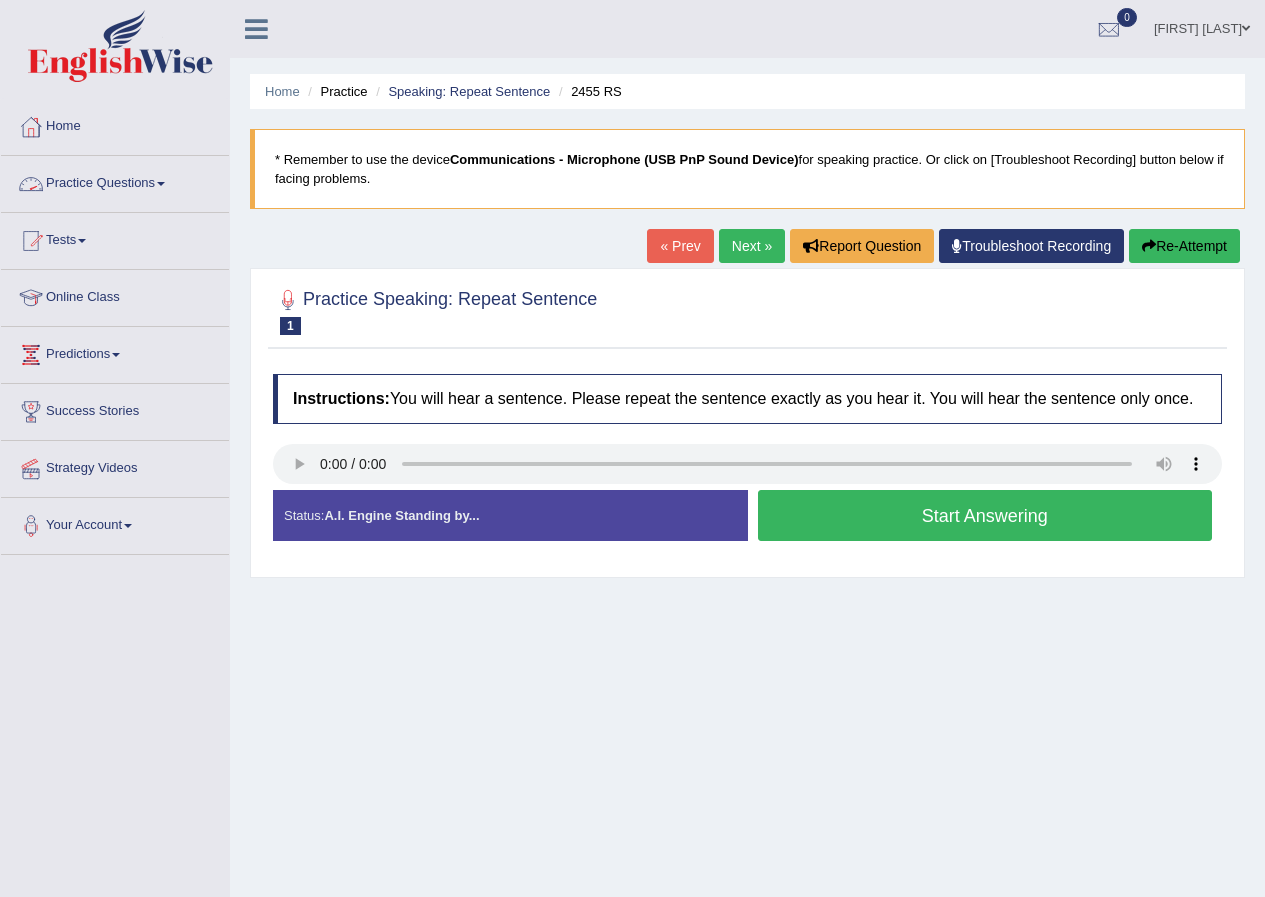 click on "Practice Questions" at bounding box center [115, 181] 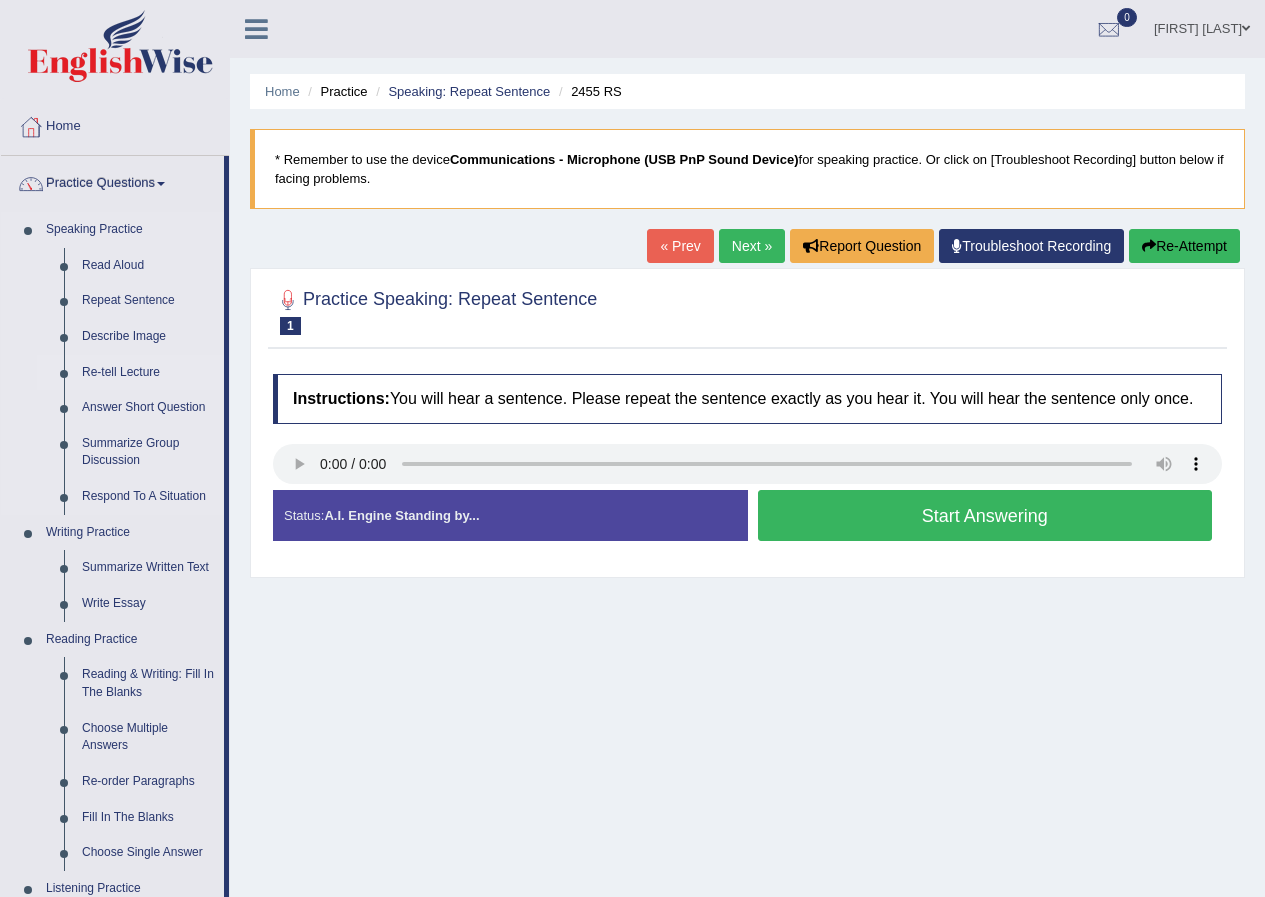 click on "Re-tell Lecture" at bounding box center (148, 373) 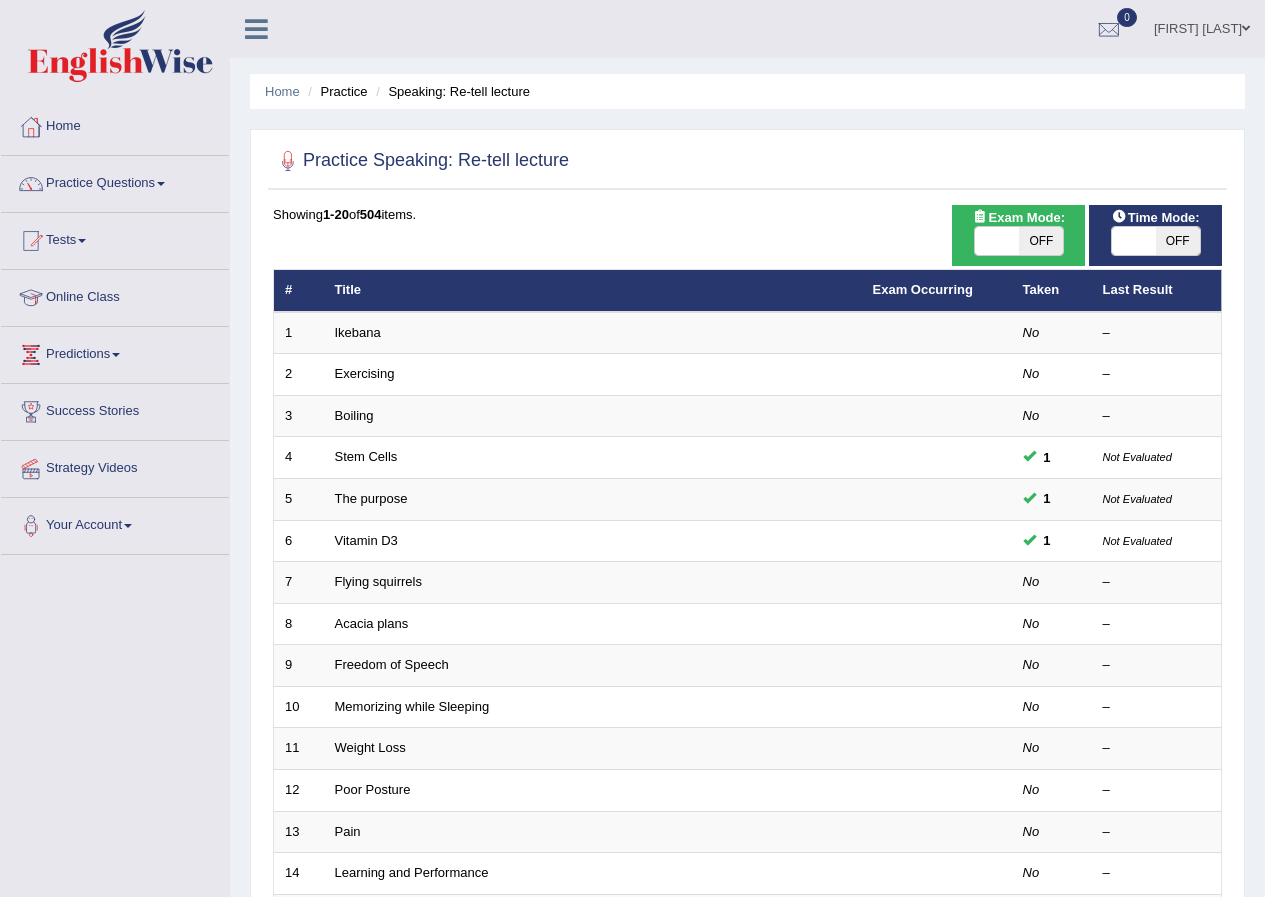 scroll, scrollTop: 0, scrollLeft: 0, axis: both 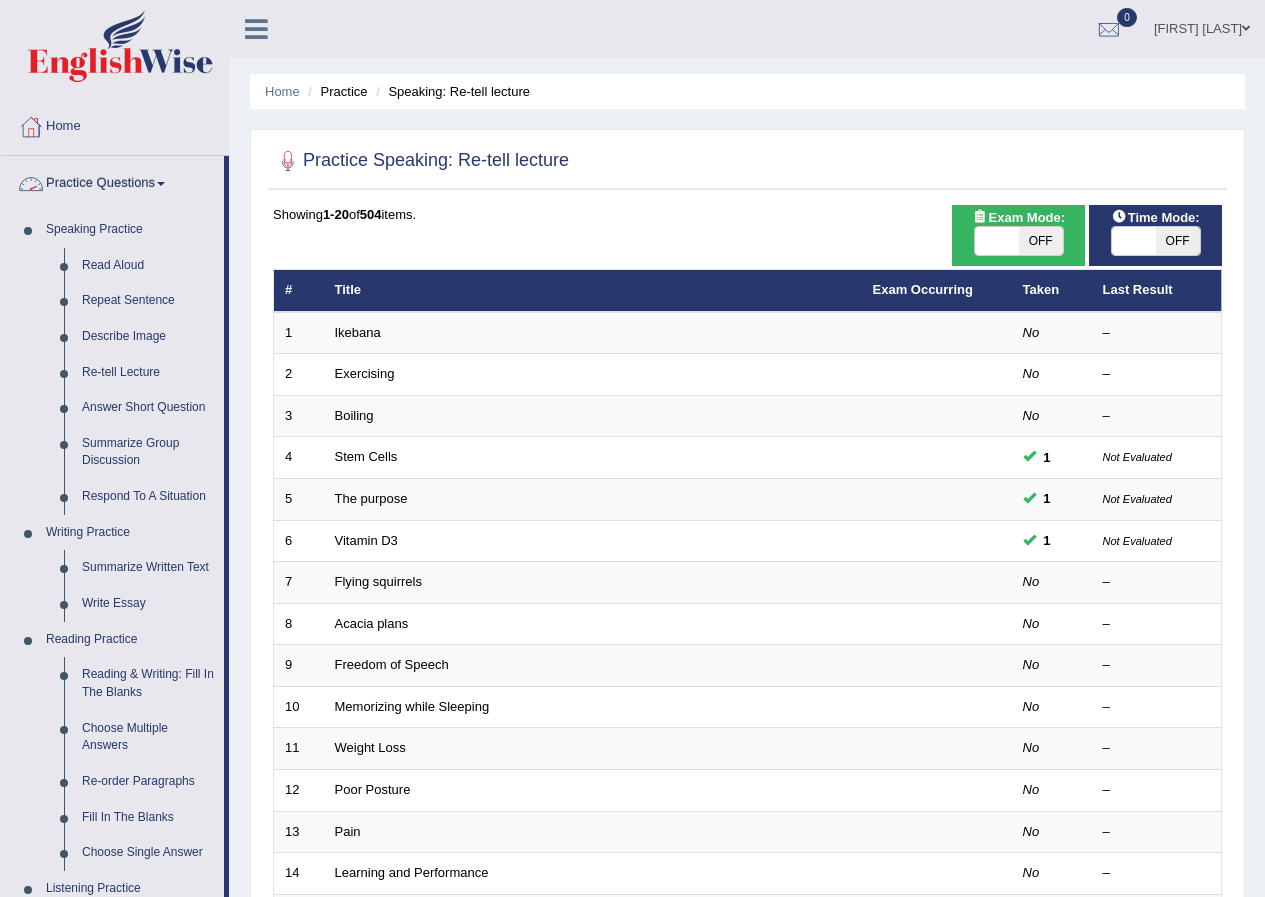 click at bounding box center [161, 184] 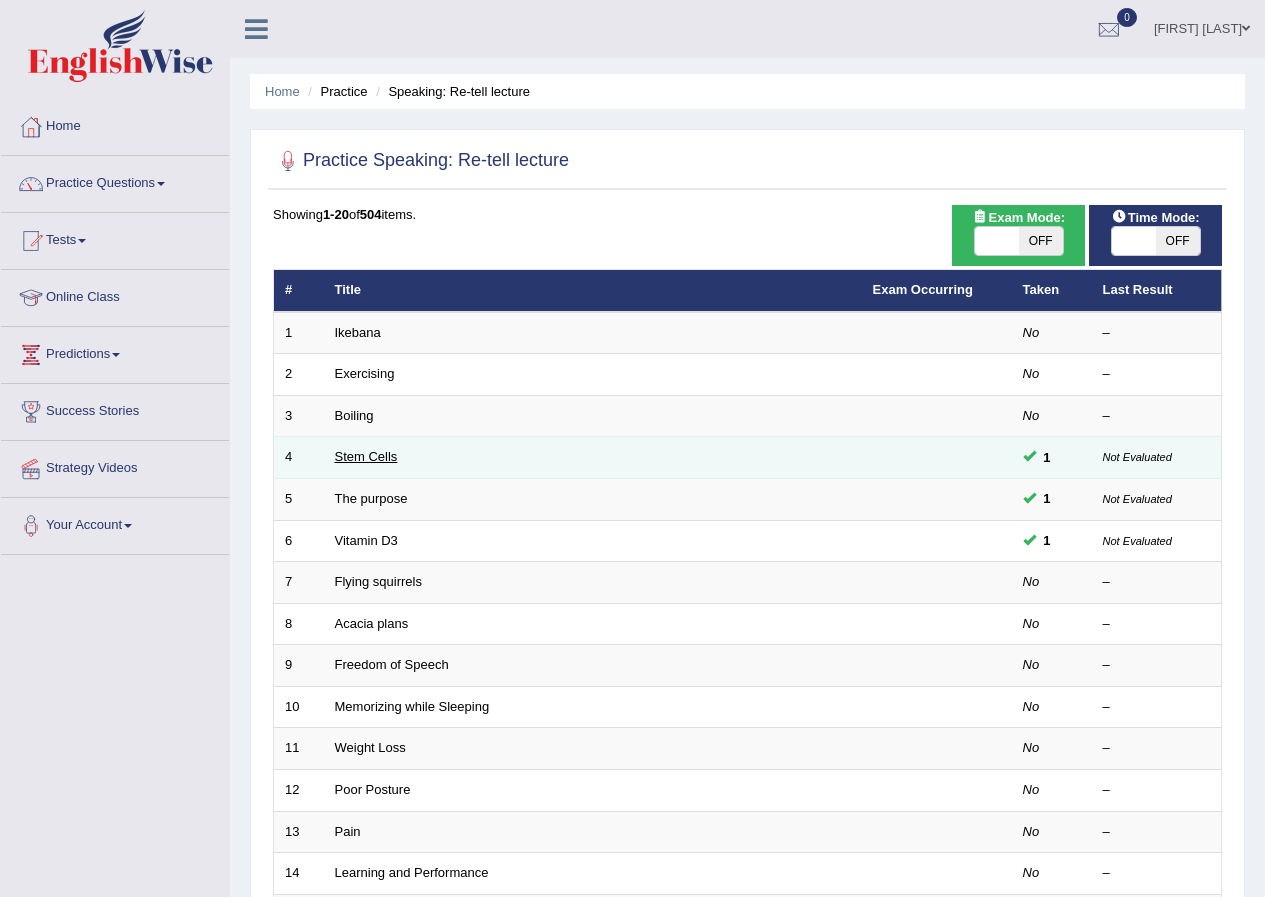 click on "Stem Cells" at bounding box center (366, 456) 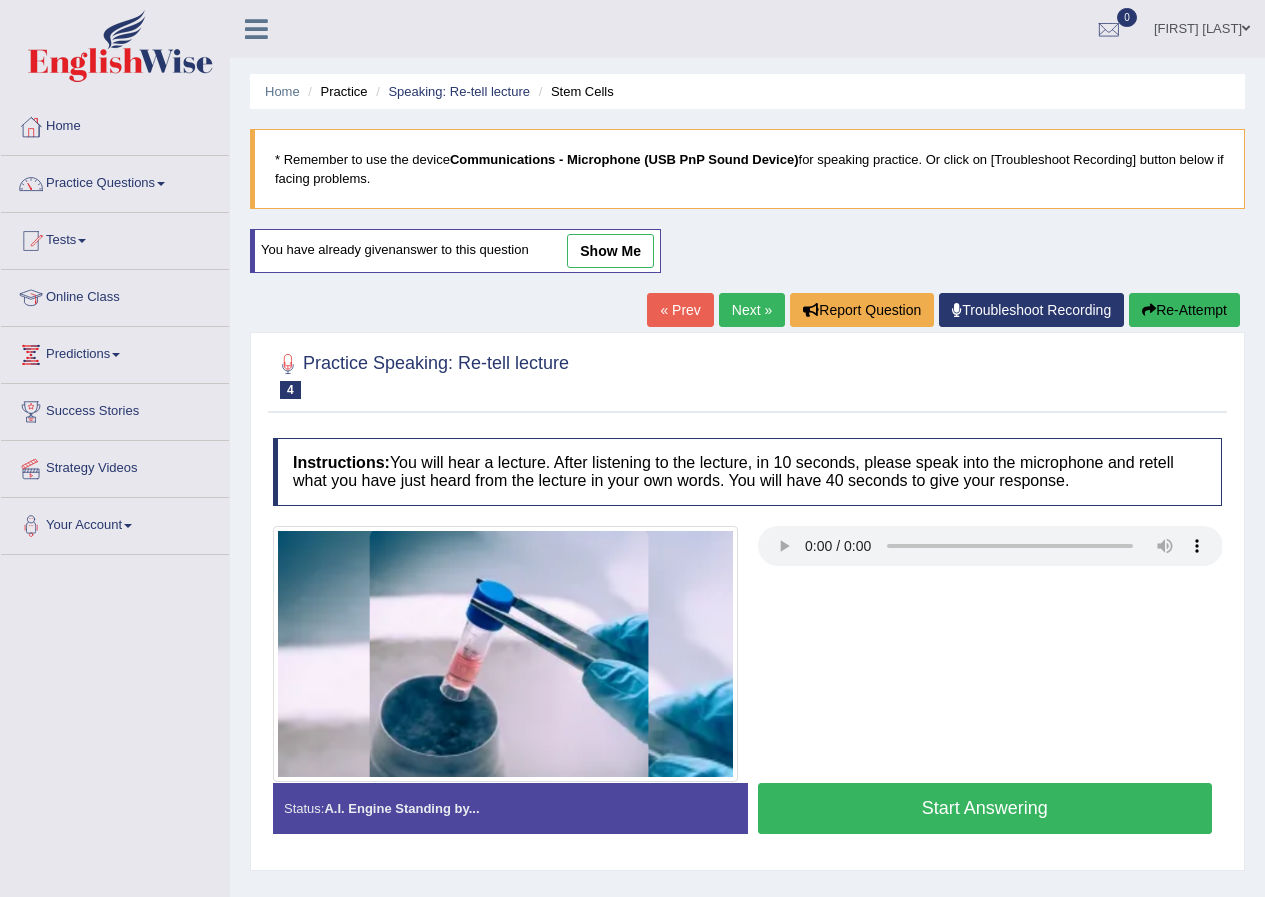 scroll, scrollTop: 0, scrollLeft: 0, axis: both 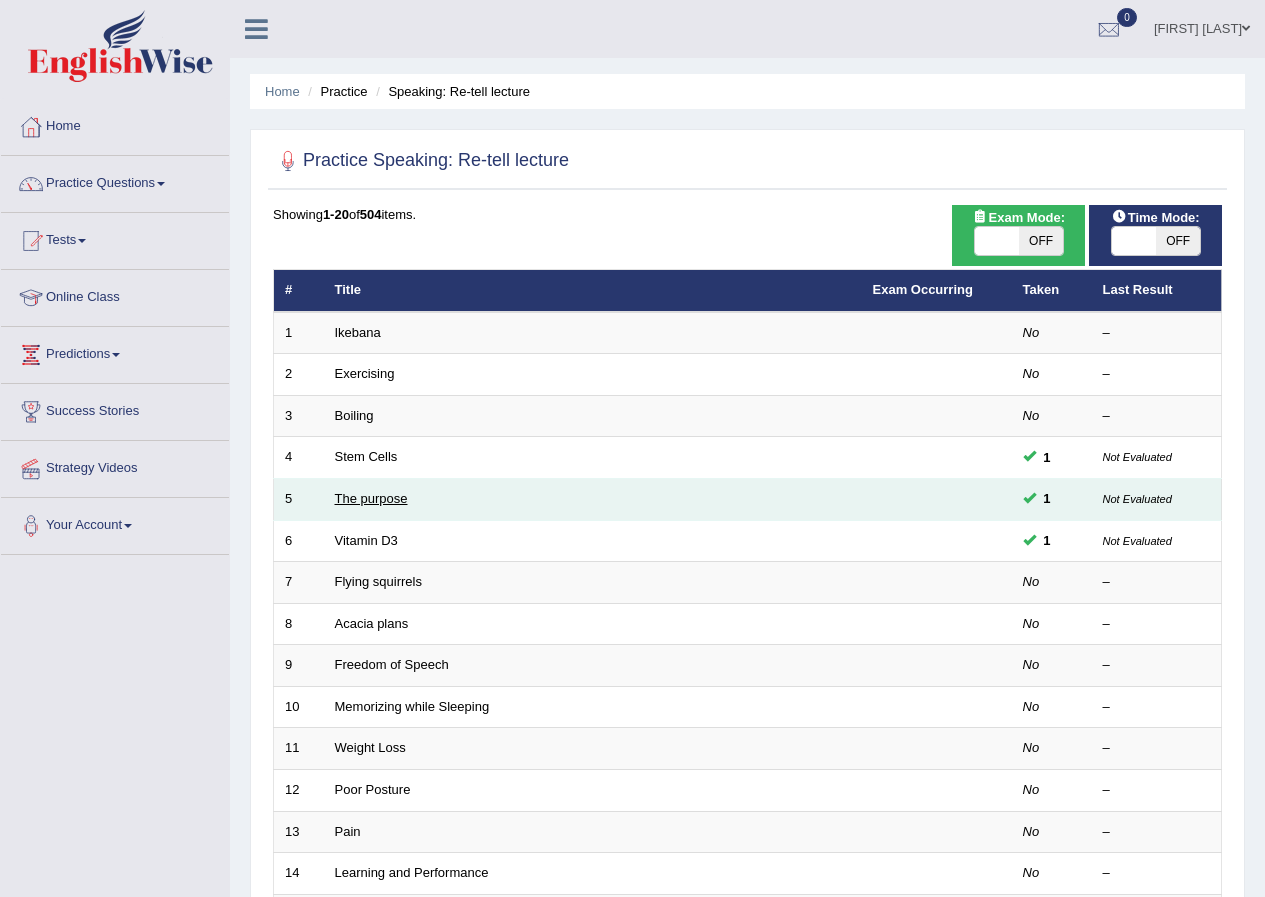 click on "The purpose" at bounding box center (371, 498) 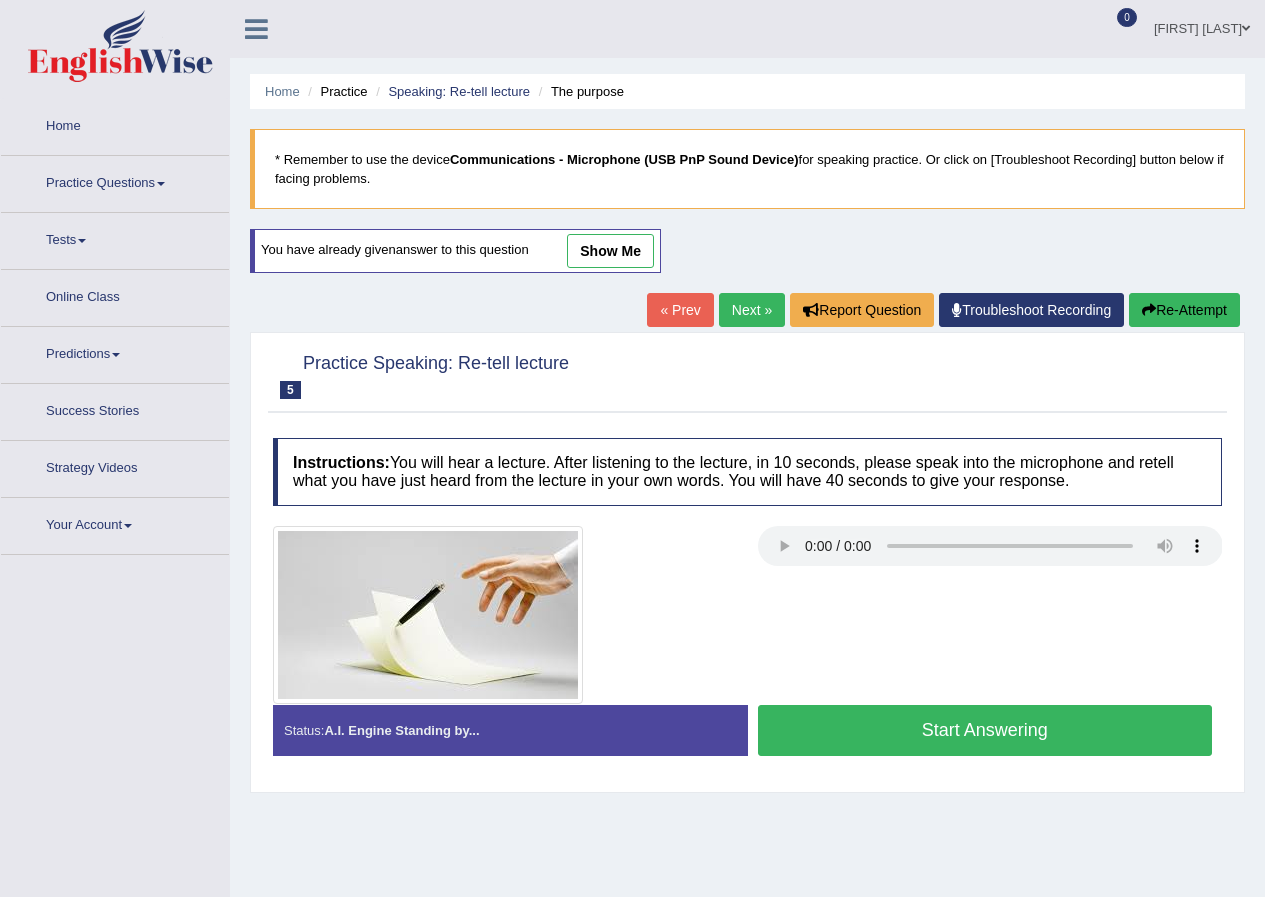 scroll, scrollTop: 153, scrollLeft: 0, axis: vertical 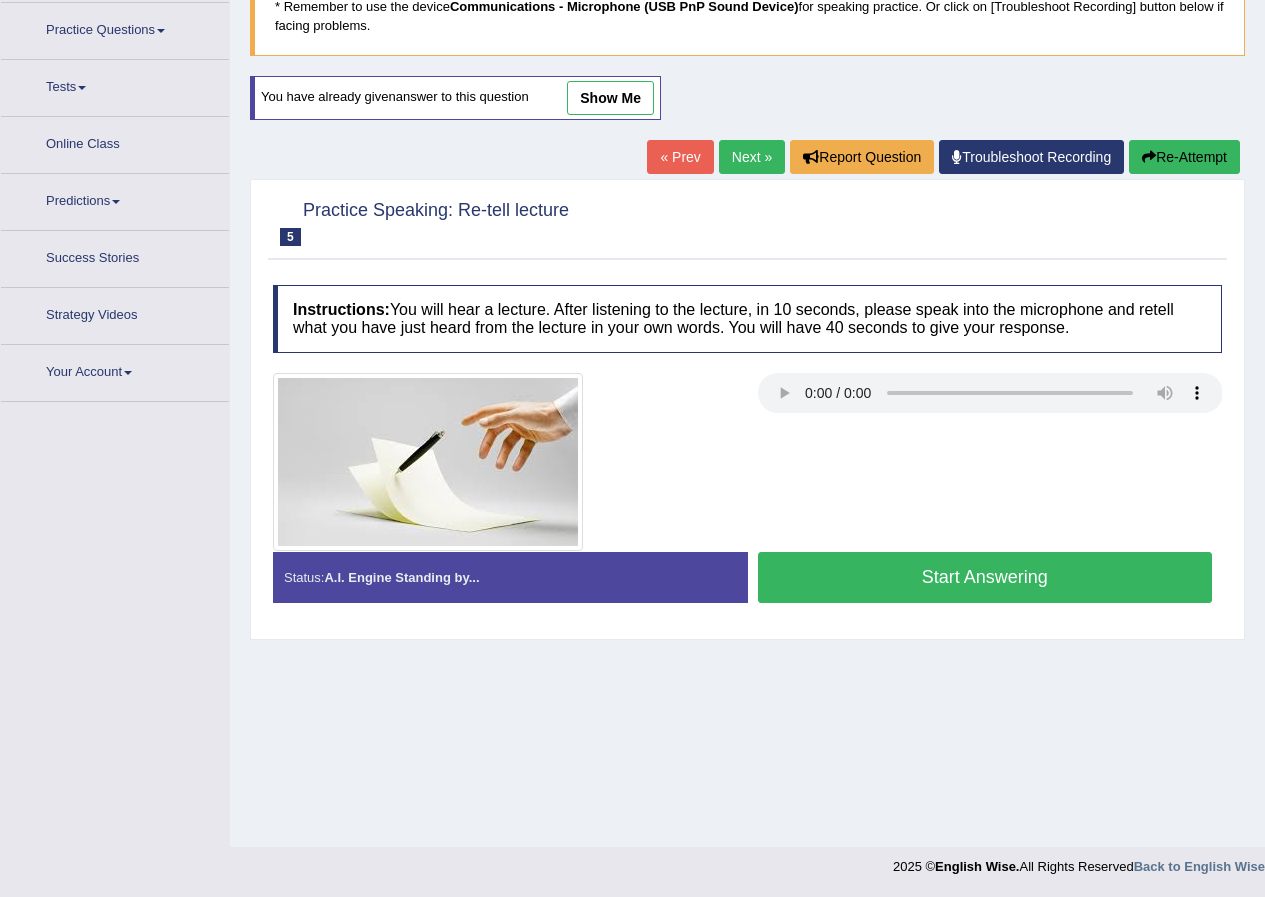 click on "show me" at bounding box center (610, 98) 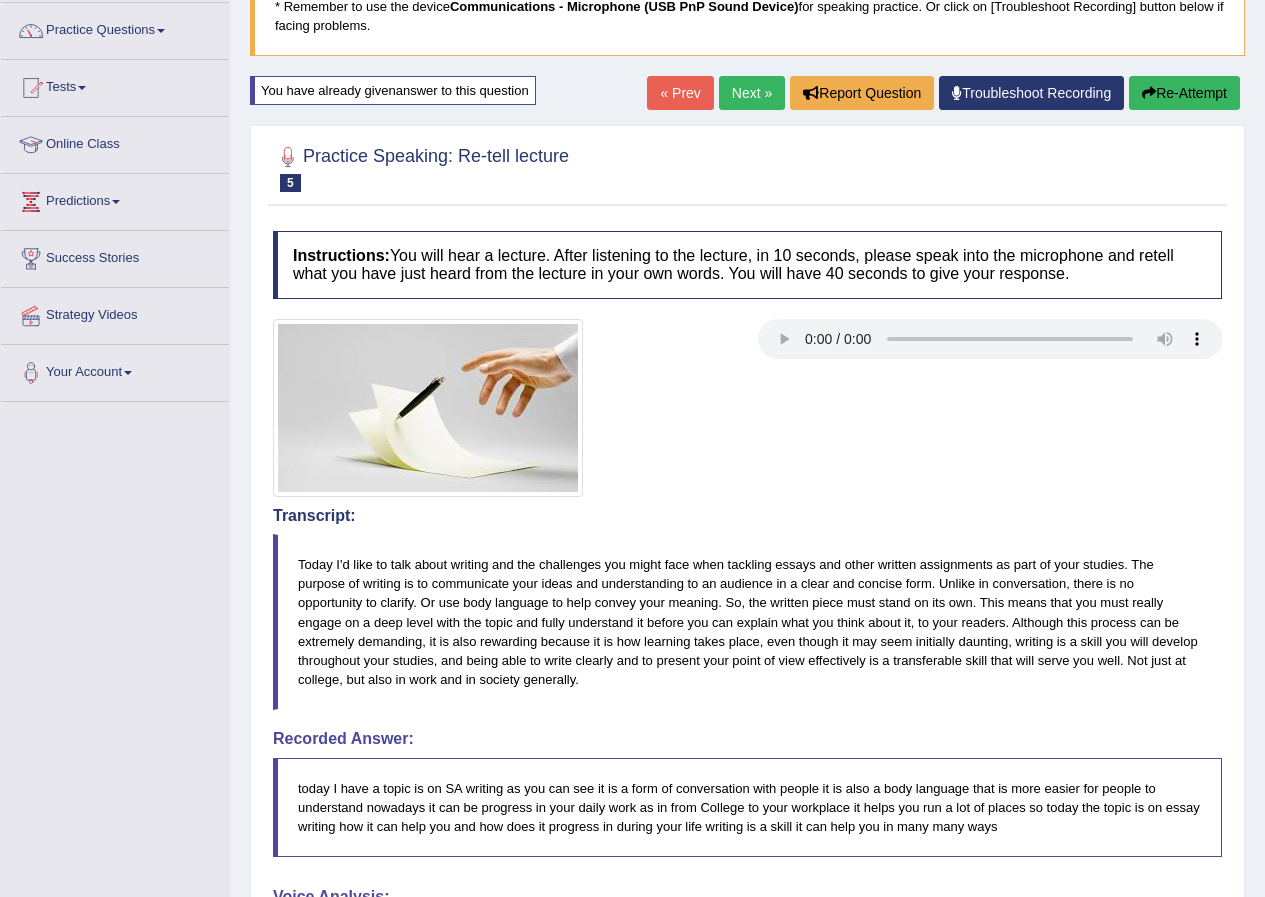 scroll, scrollTop: 153, scrollLeft: 0, axis: vertical 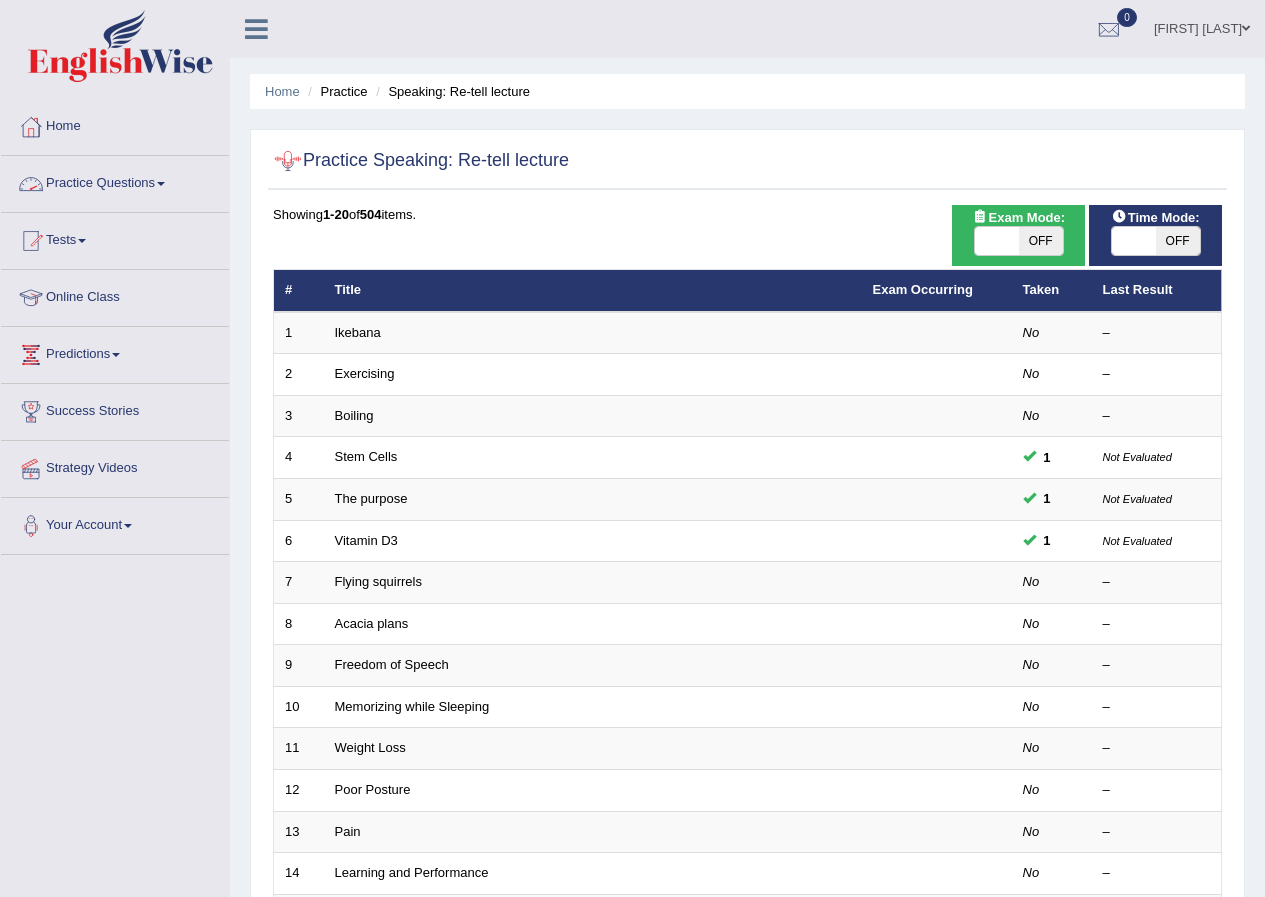click on "Practice Questions" at bounding box center [115, 181] 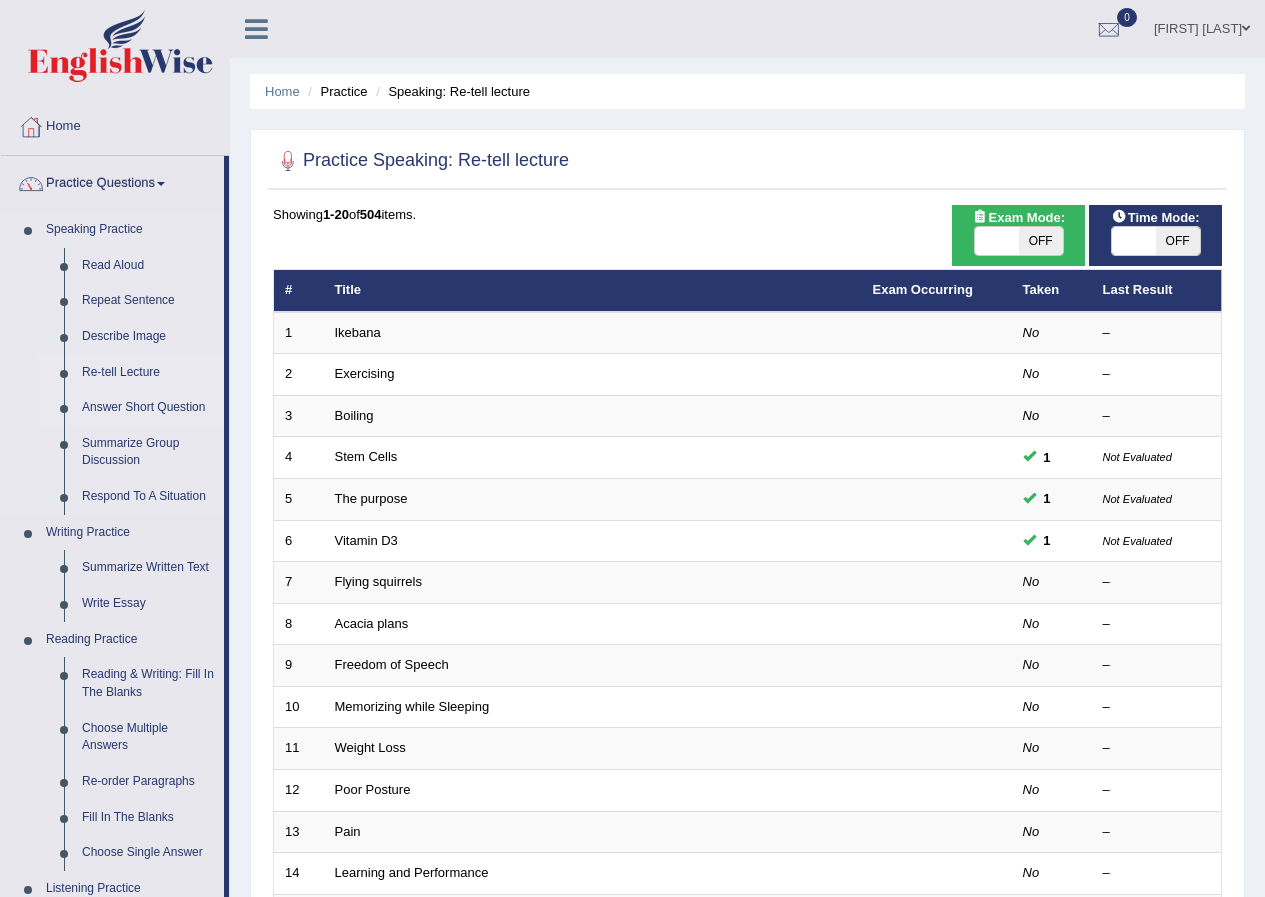 click on "Answer Short Question" at bounding box center [148, 408] 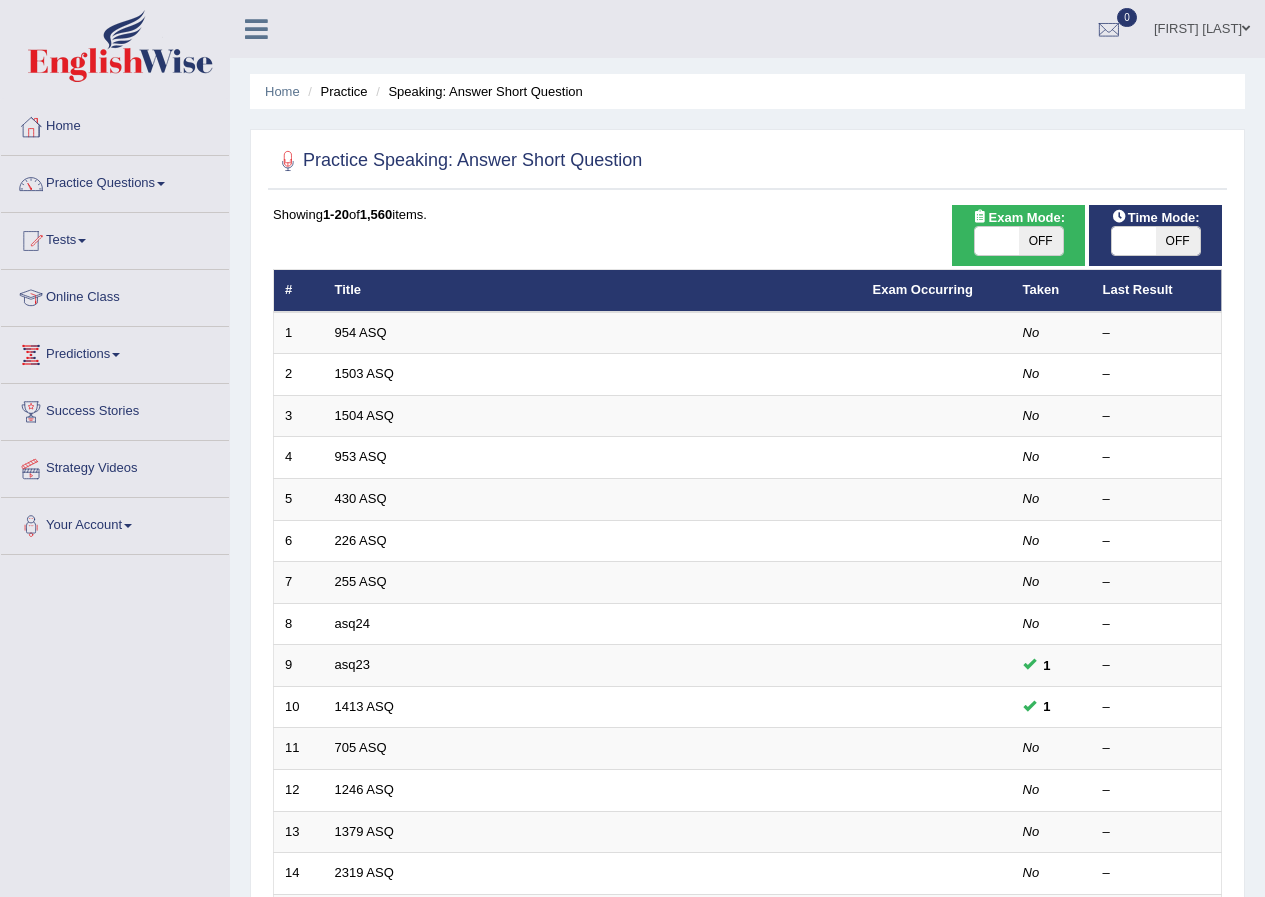 scroll, scrollTop: 0, scrollLeft: 0, axis: both 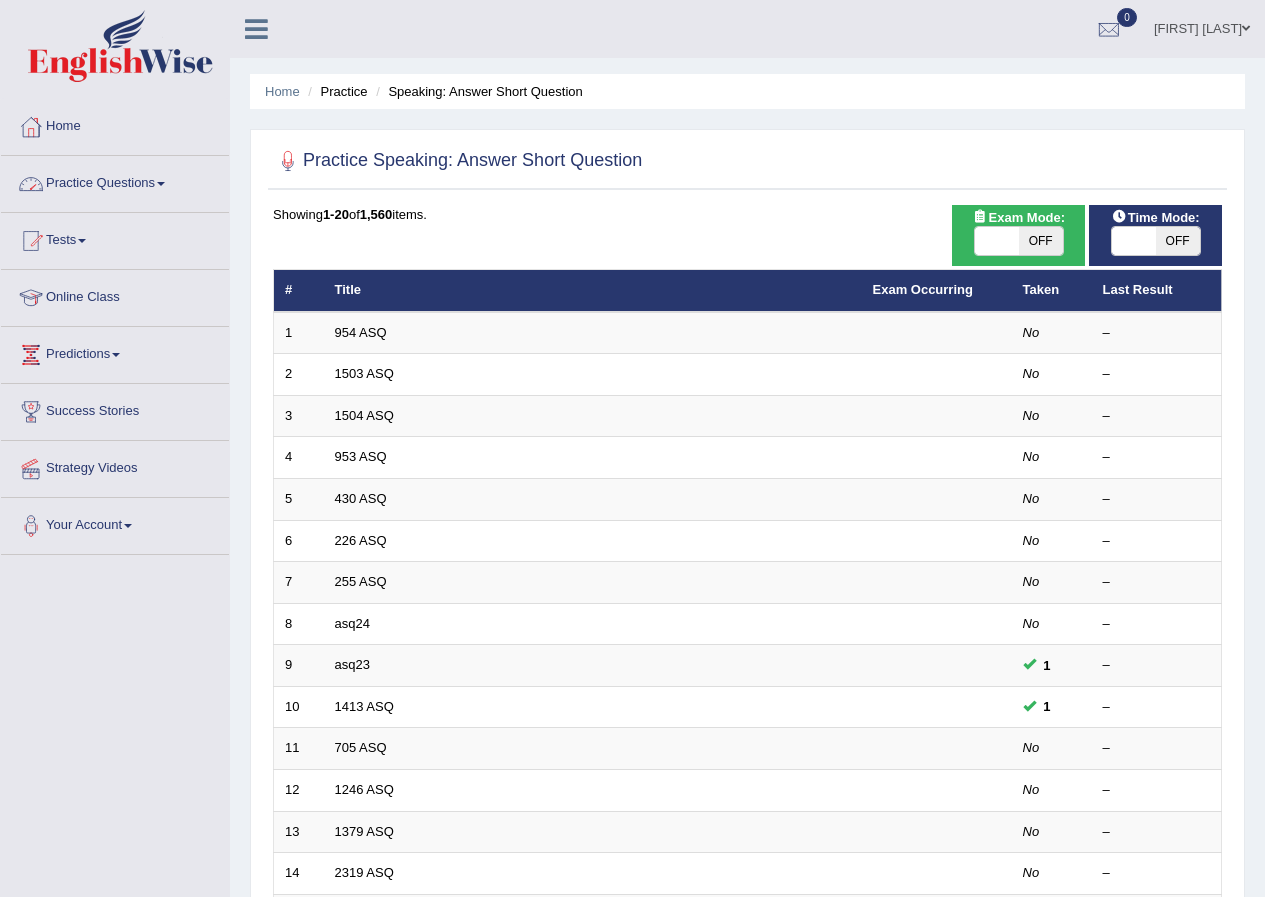 click on "Practice Questions" at bounding box center (115, 181) 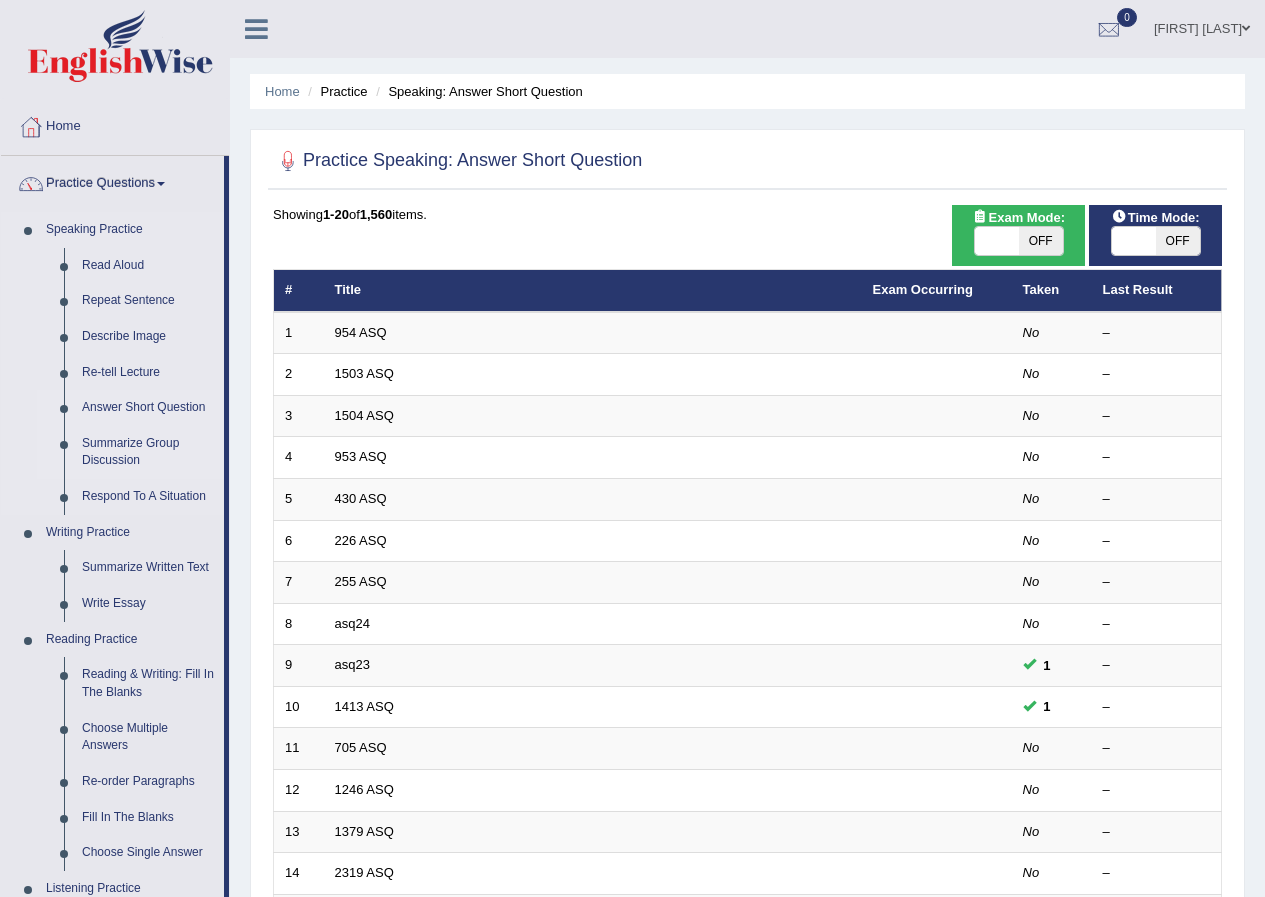 click on "Summarize Group Discussion" at bounding box center [148, 452] 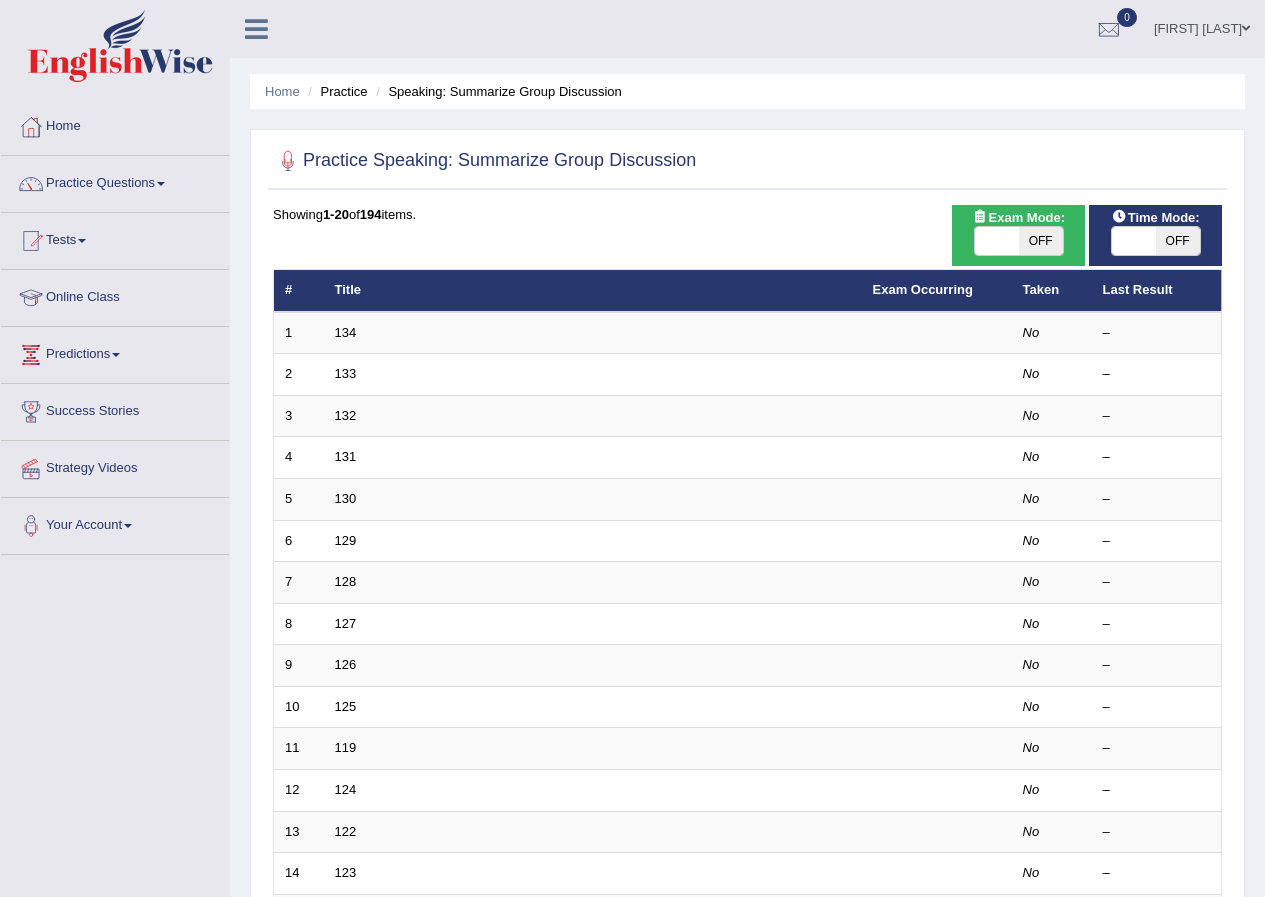 scroll, scrollTop: 0, scrollLeft: 0, axis: both 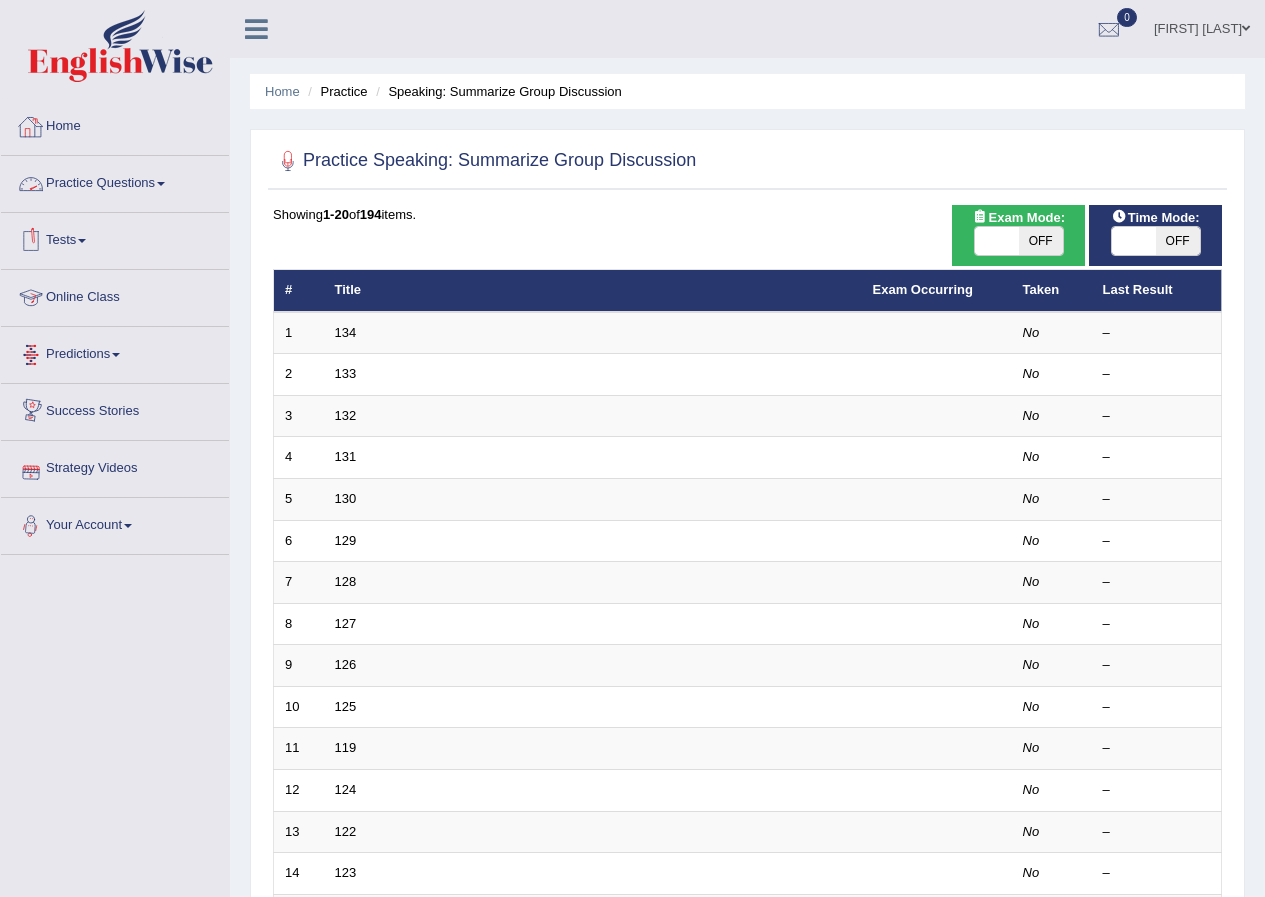 click on "Practice Questions" at bounding box center [115, 181] 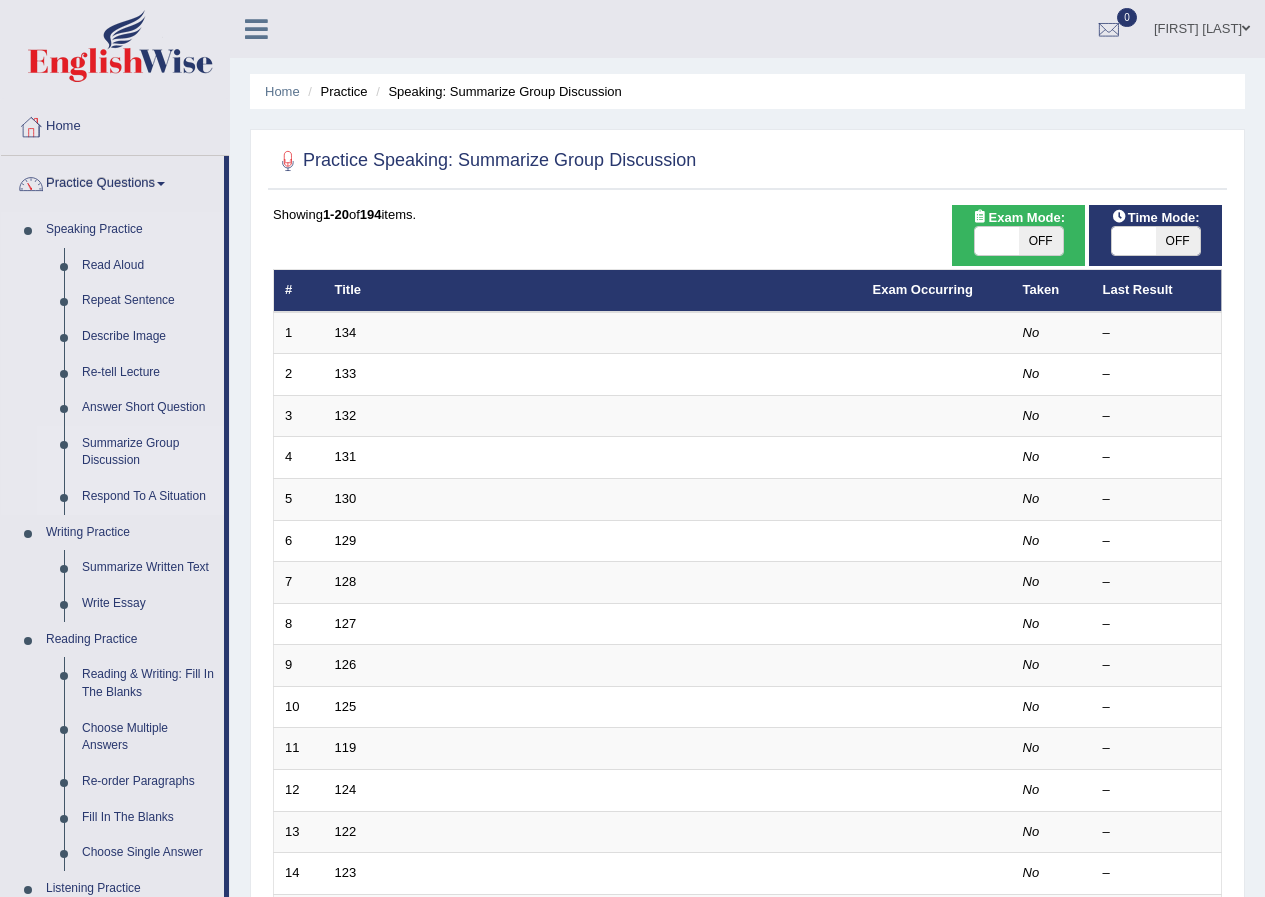 click on "Respond To A Situation" at bounding box center [148, 497] 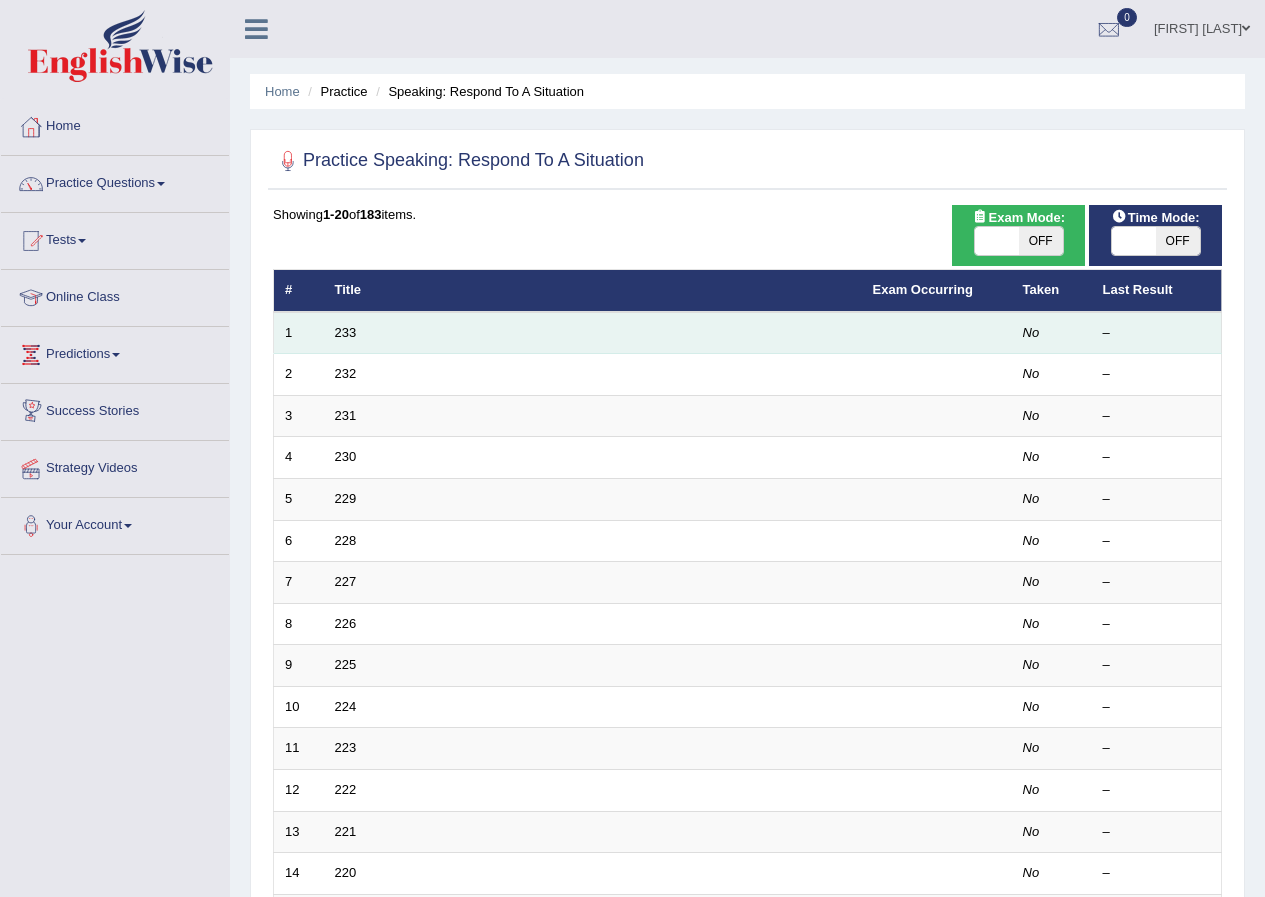 scroll, scrollTop: 0, scrollLeft: 0, axis: both 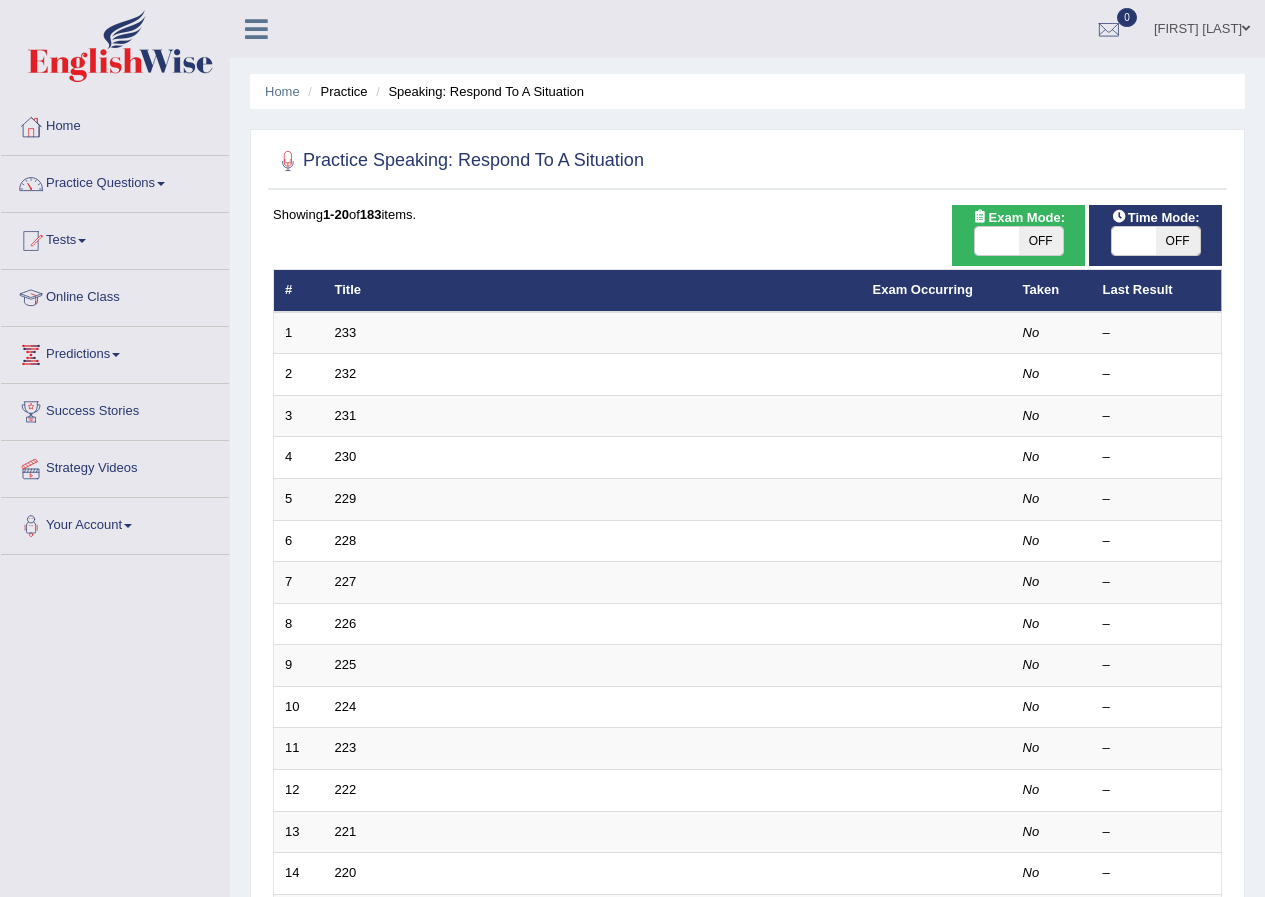 click on "[FIRST] [LAST]" at bounding box center (1202, 26) 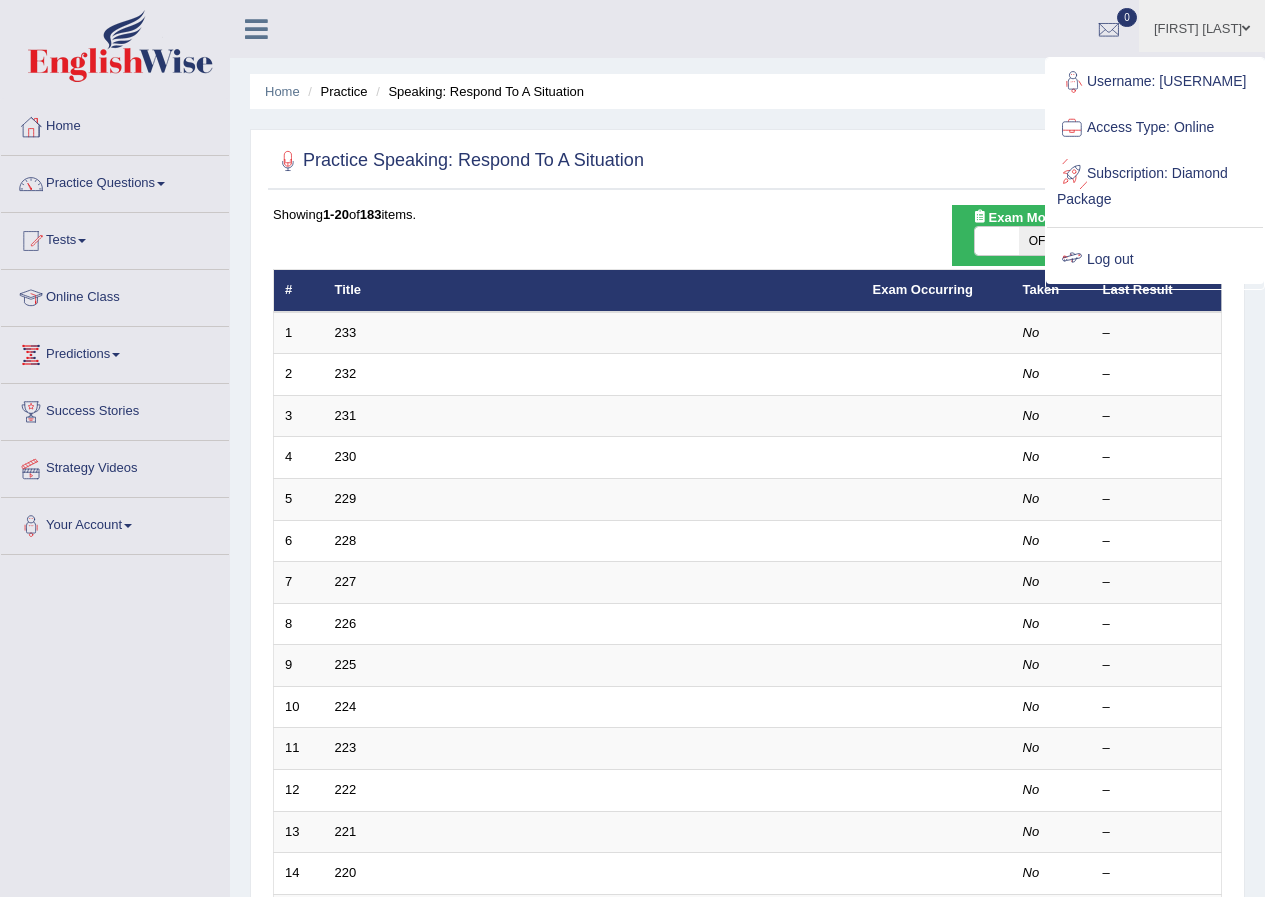 click on "Log out" at bounding box center [1155, 260] 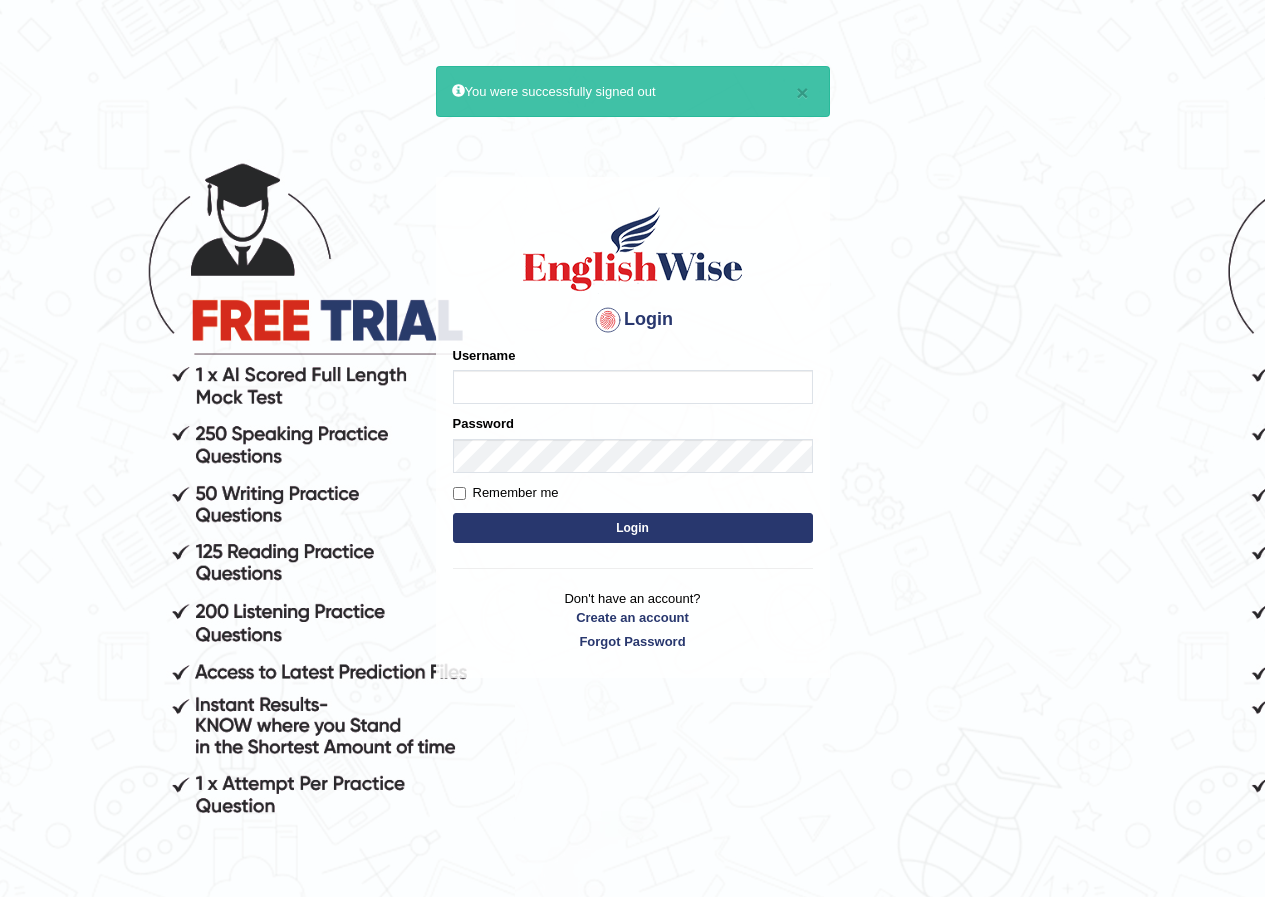 scroll, scrollTop: 0, scrollLeft: 0, axis: both 